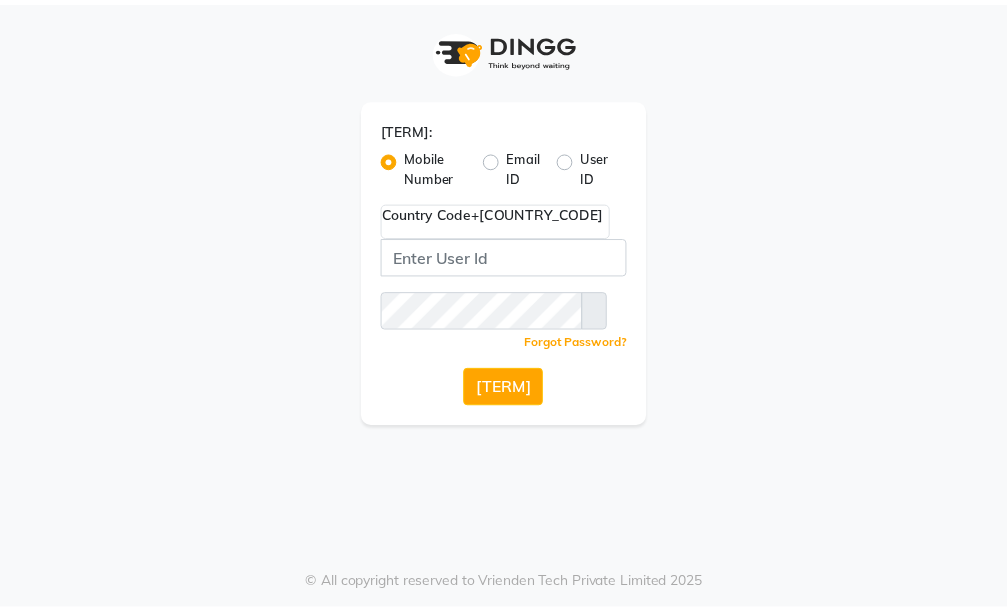 scroll, scrollTop: 0, scrollLeft: 0, axis: both 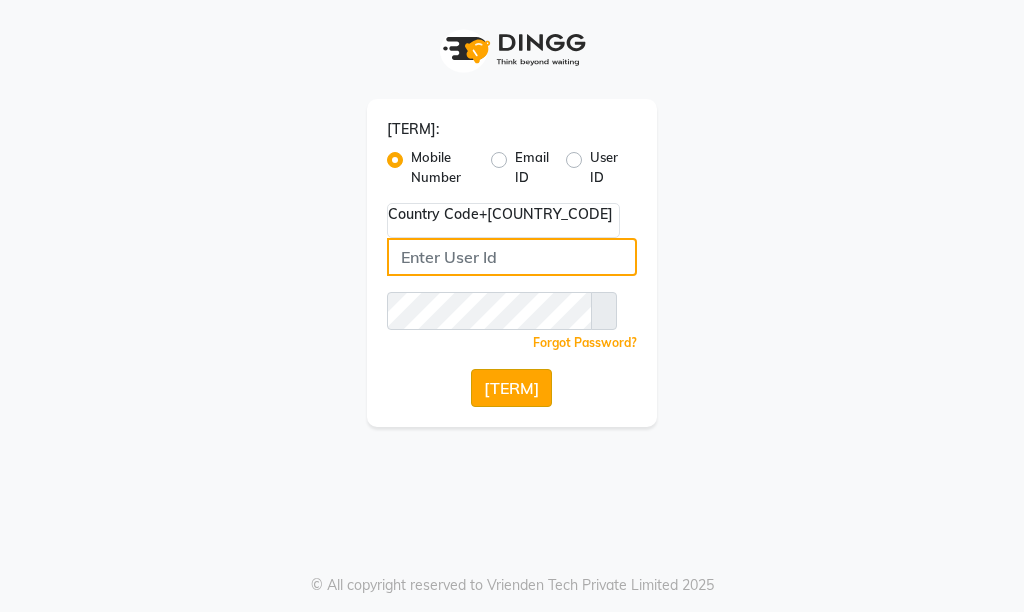 type on "[PHONE]" 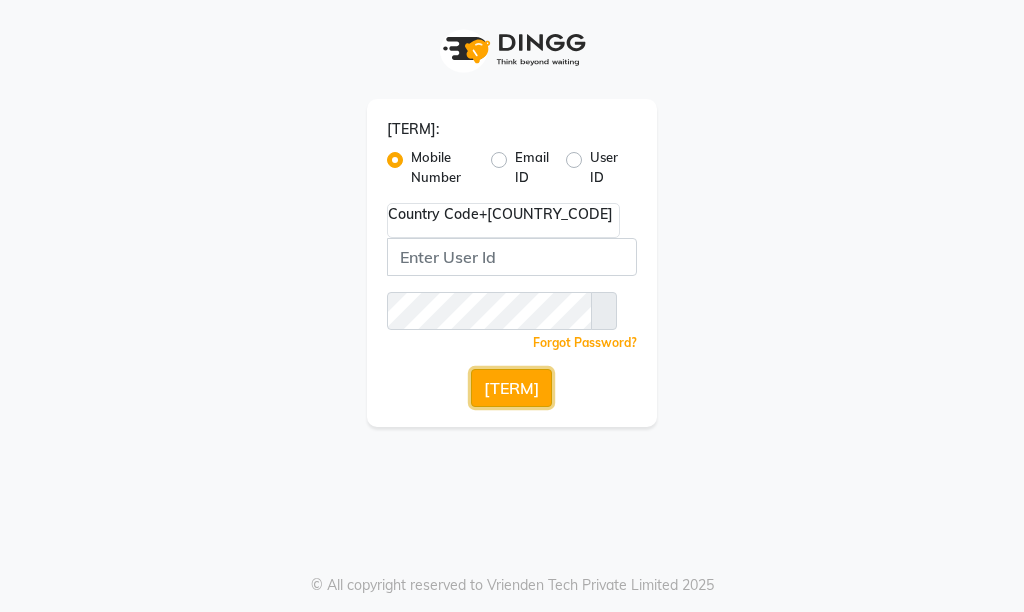 click on "[TERM]" at bounding box center [511, 388] 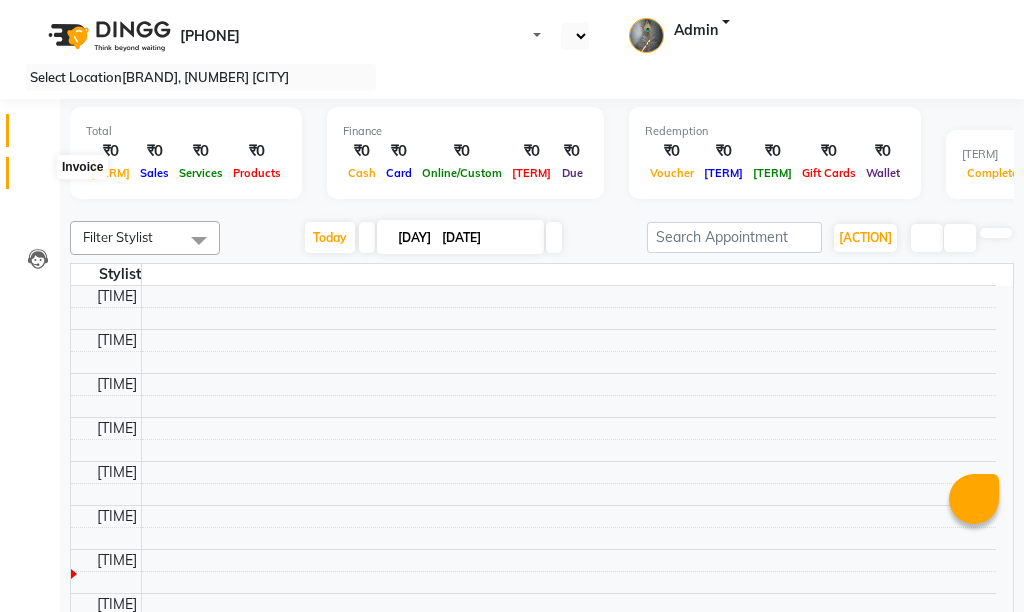 click at bounding box center [38, 178] 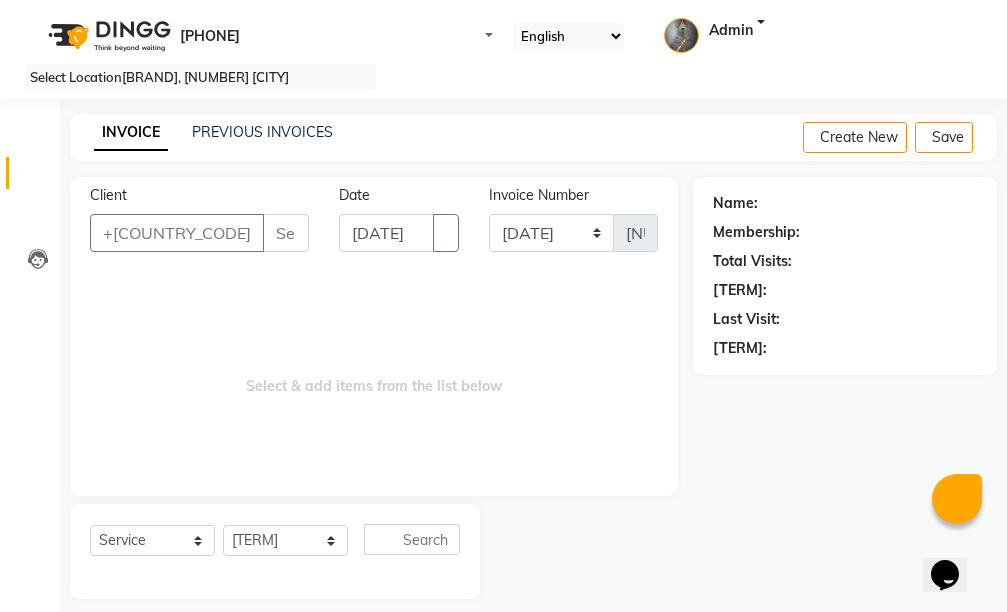 scroll, scrollTop: 0, scrollLeft: 0, axis: both 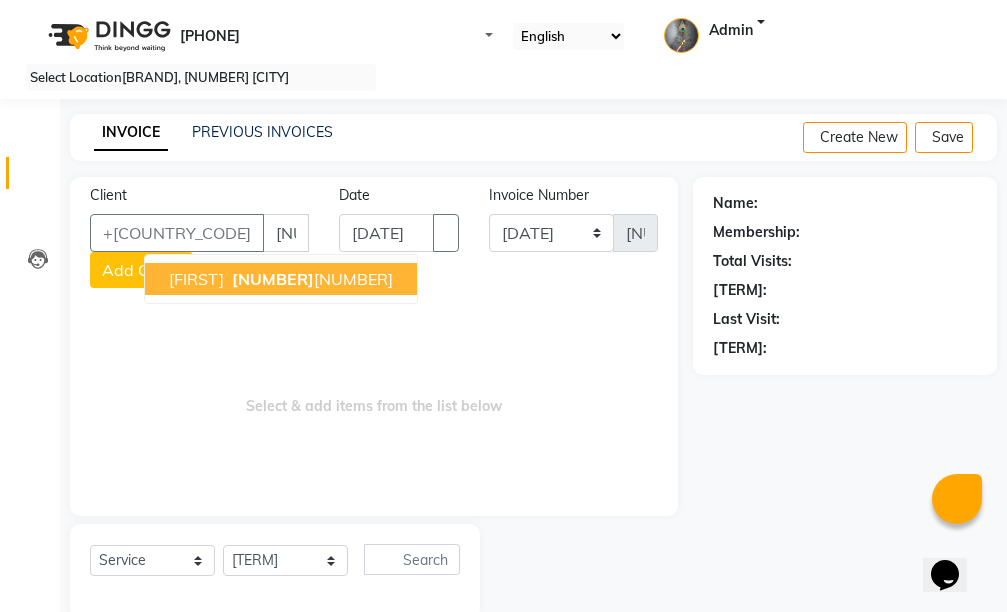 click on "[NUMBER]" at bounding box center (273, 279) 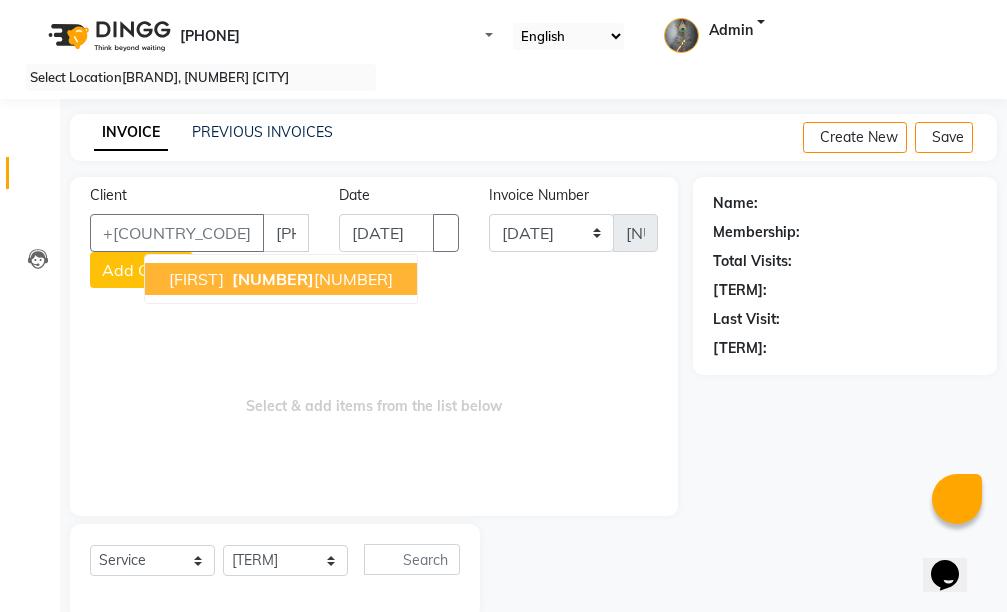 type on "[PHONE]" 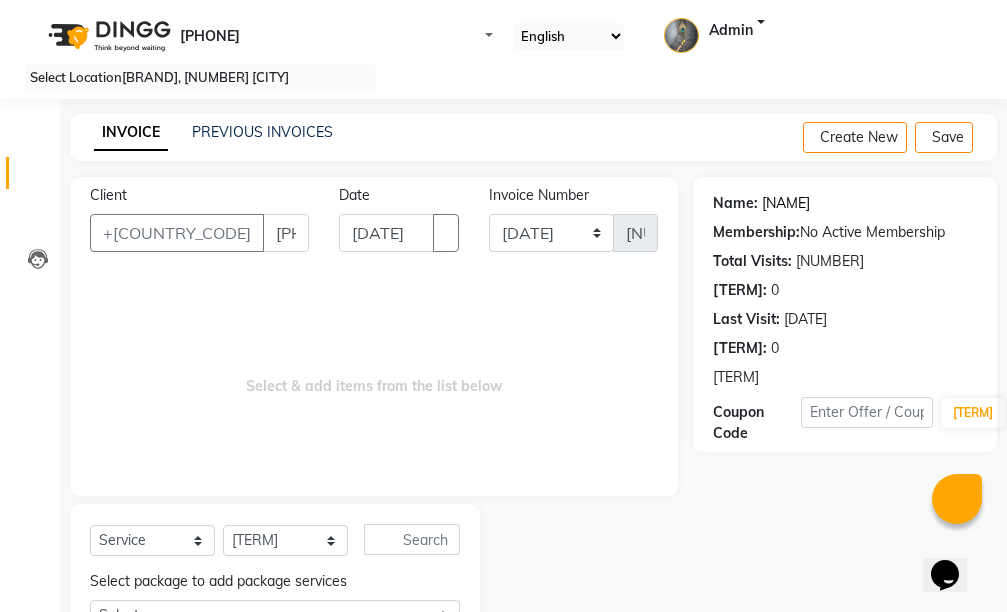 click on "[NAME]" at bounding box center [786, 203] 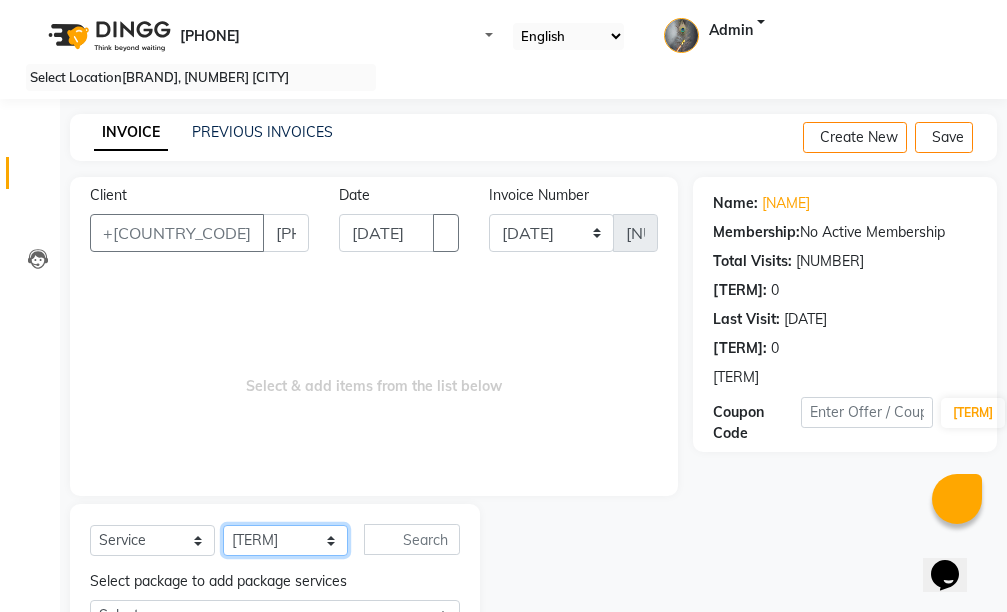 click on "Select Stylist Admin chahit COUNTOR gourav hardeep mamta manisha MONISH navi NOSHAD ALI purvi sachin shatnam sunny tip" at bounding box center [285, 540] 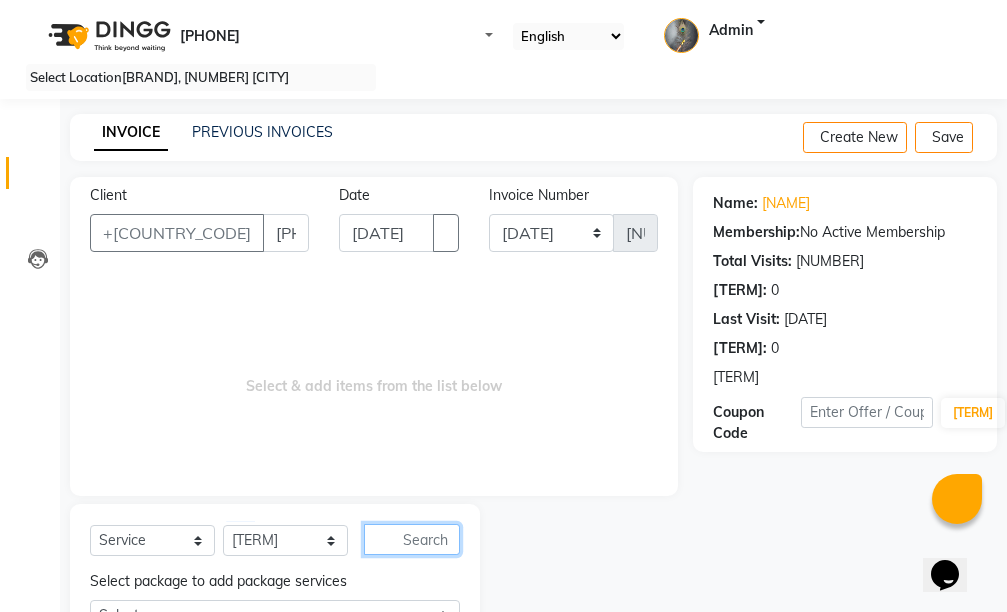 click at bounding box center [412, 539] 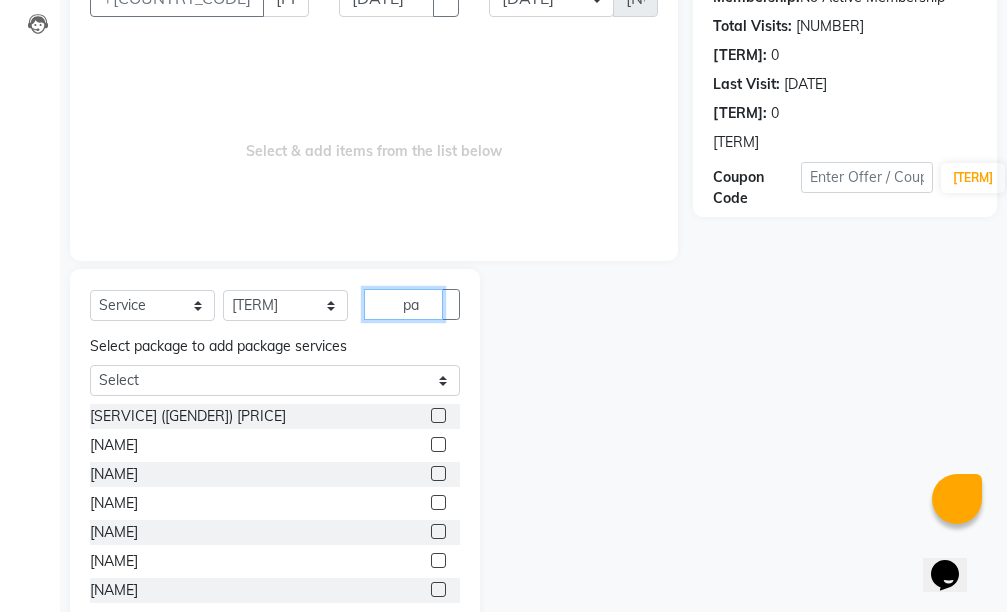 scroll, scrollTop: 283, scrollLeft: 0, axis: vertical 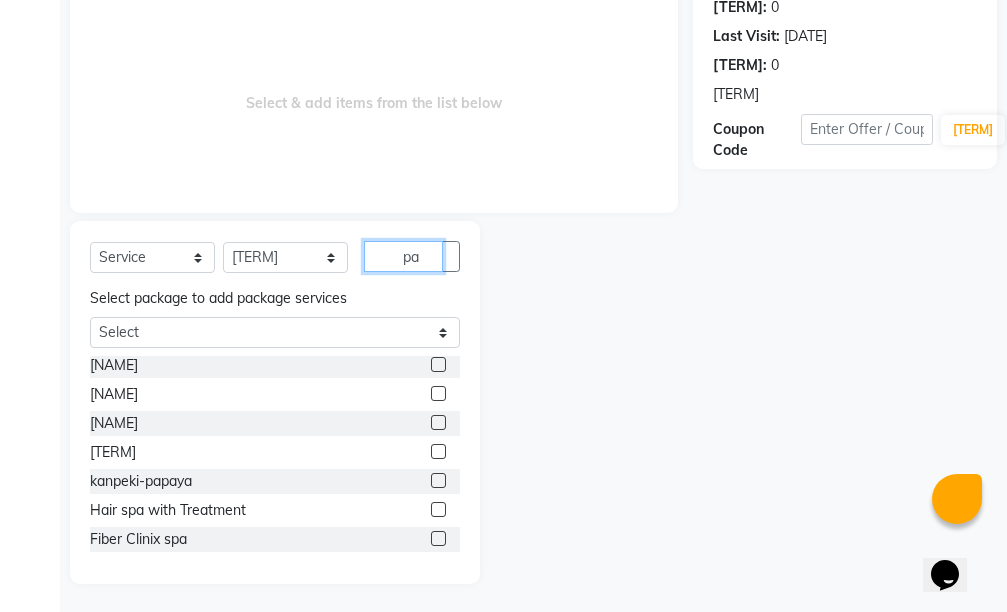 type on "pa" 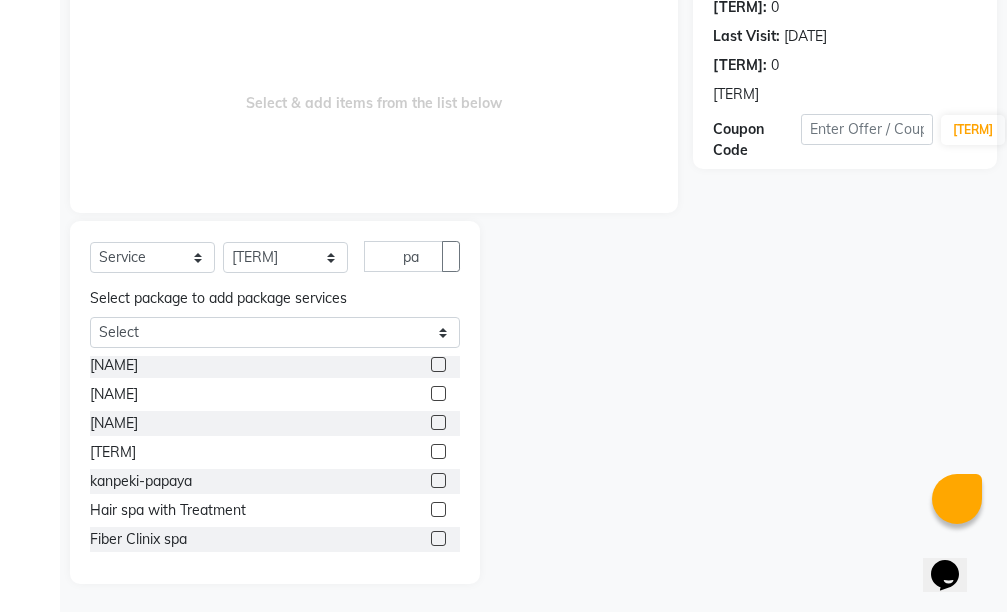 click at bounding box center (438, 451) 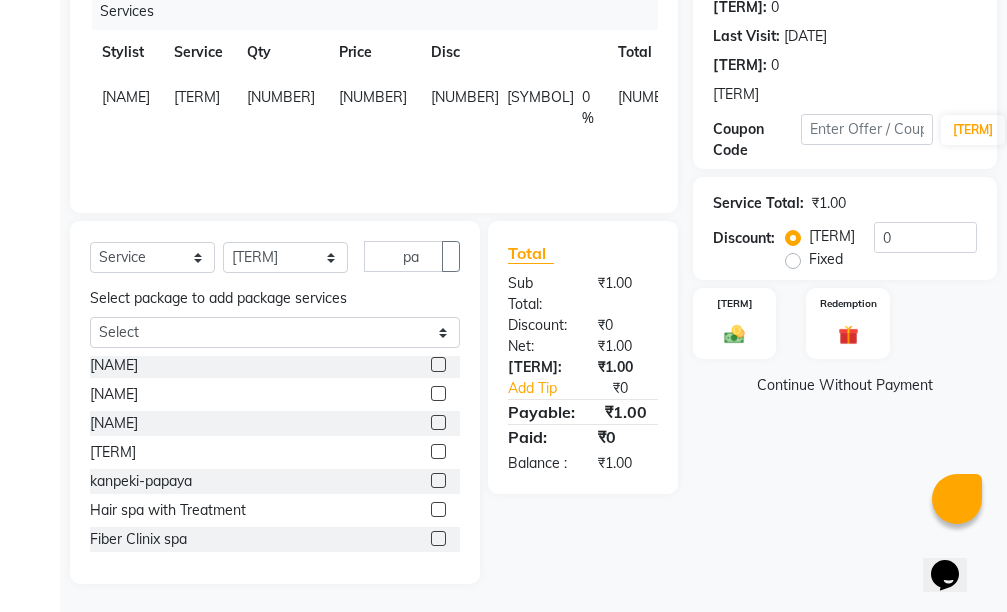 click on "[NUMBER]" at bounding box center [652, 108] 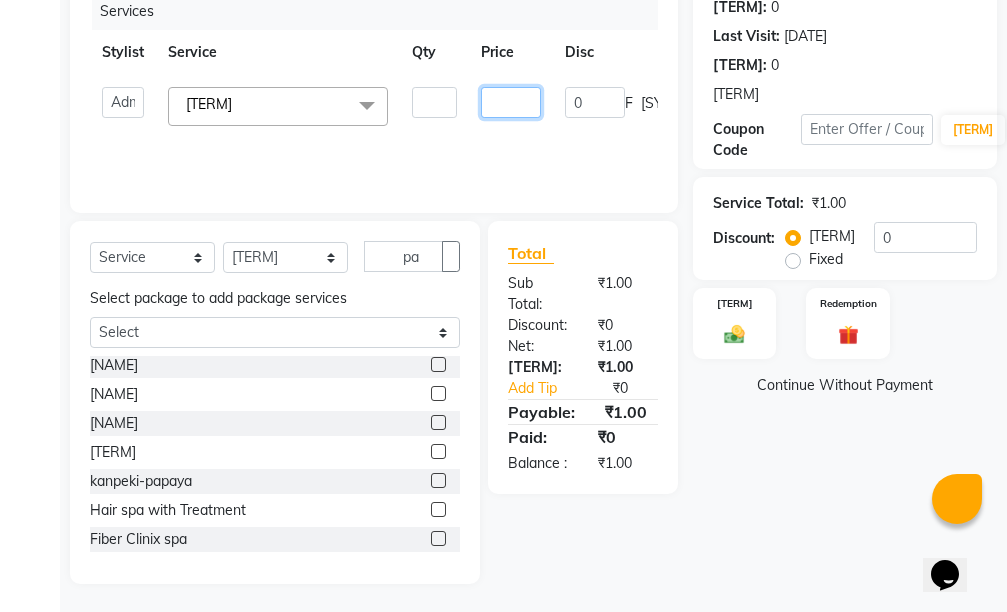 click on "[NUMBER]" at bounding box center (434, 102) 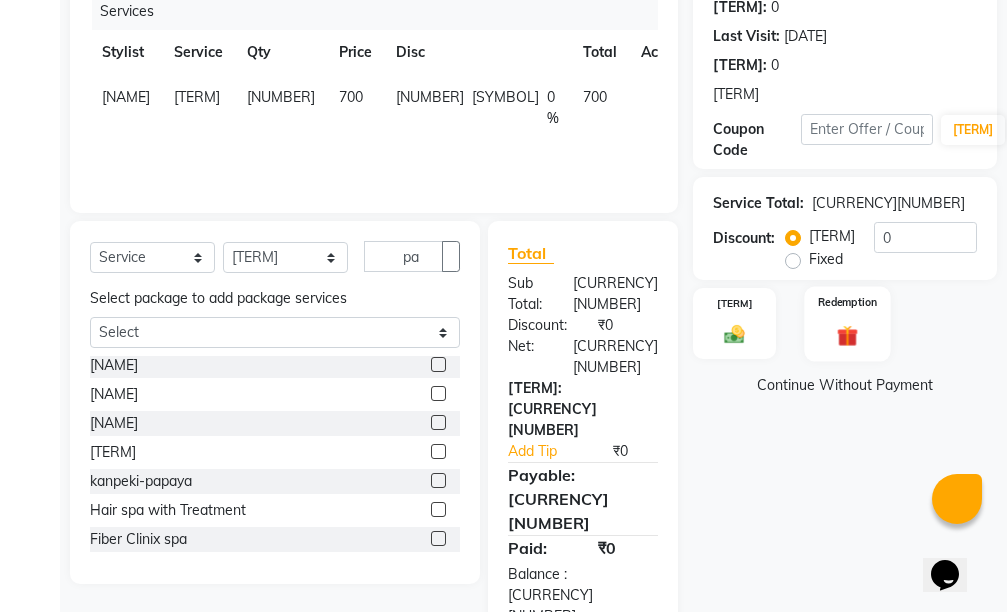 click on "Redemption" at bounding box center (848, 323) 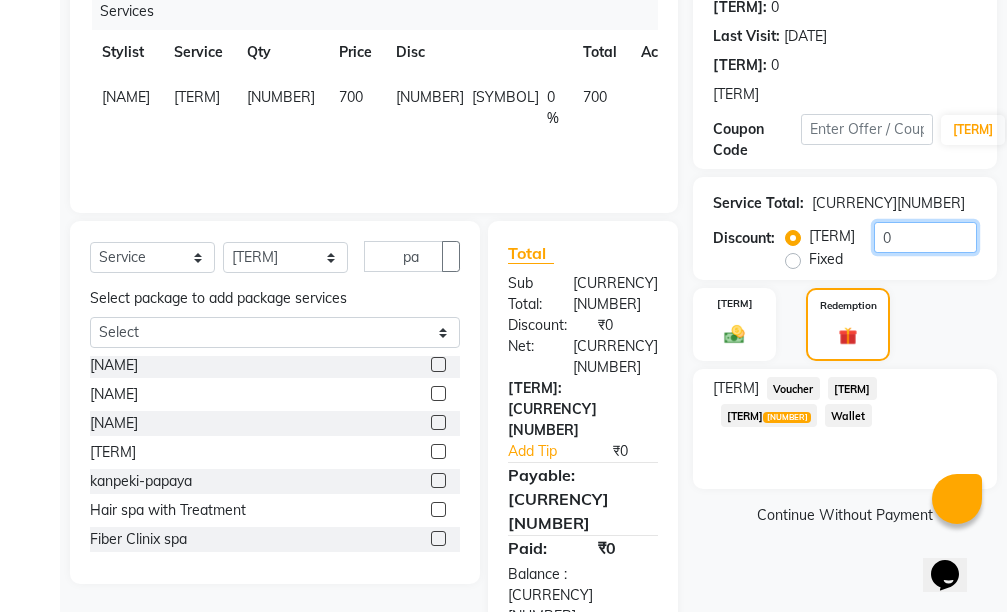 click on "0" at bounding box center (925, 237) 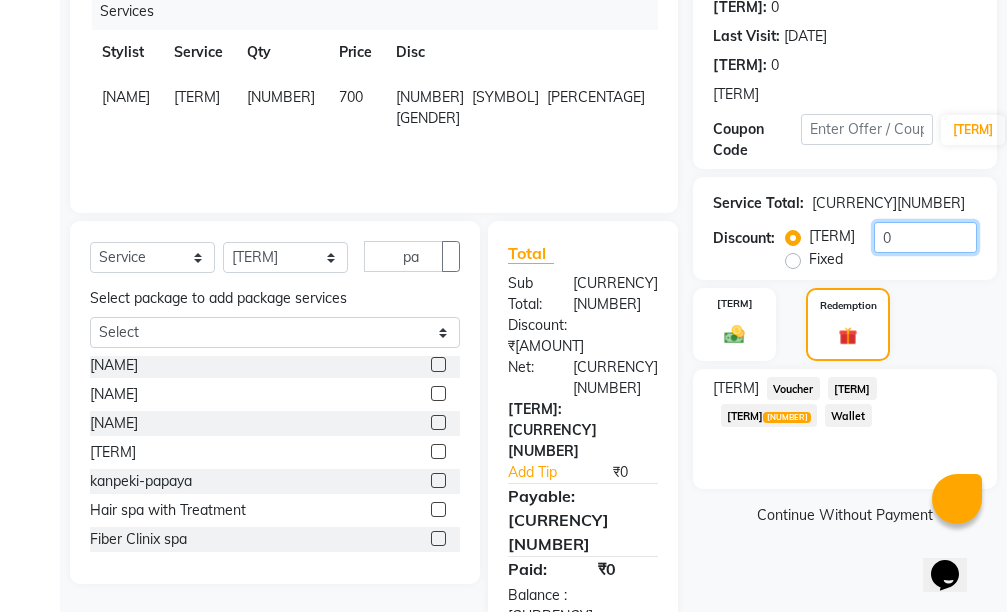 type on "[NUMBER]" 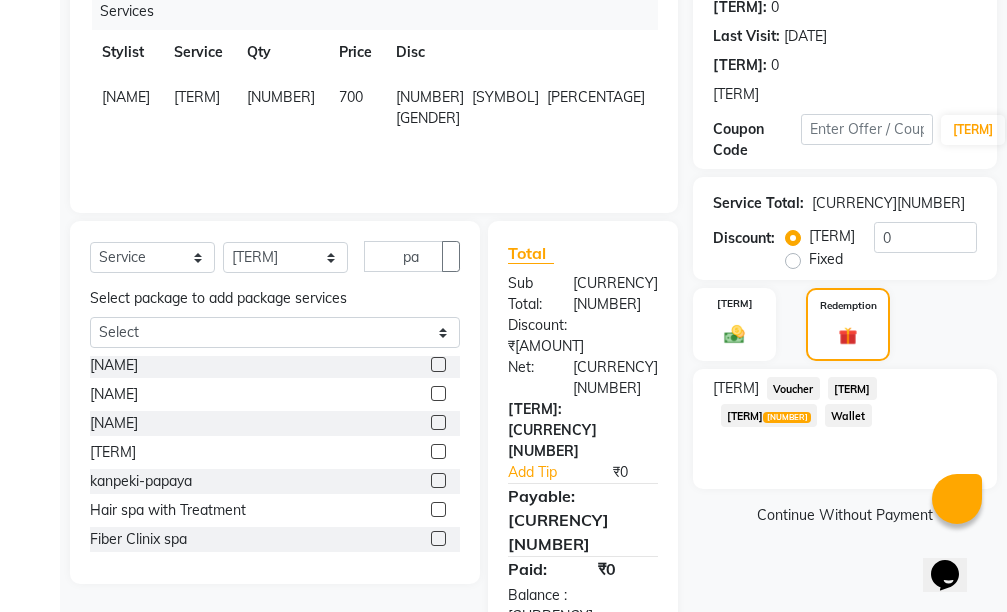 click on "Package  1" at bounding box center (793, 388) 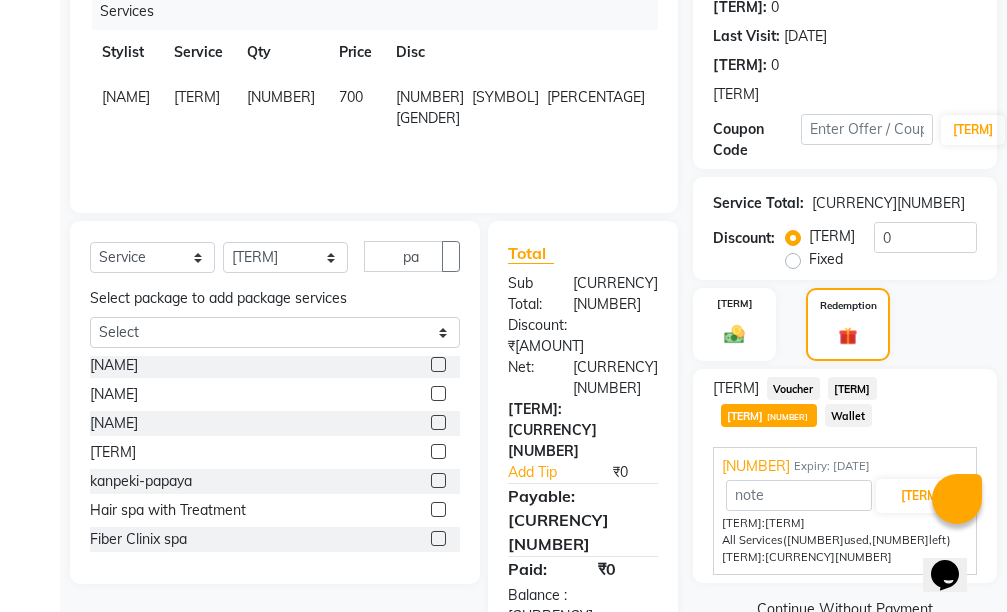 scroll, scrollTop: 332, scrollLeft: 0, axis: vertical 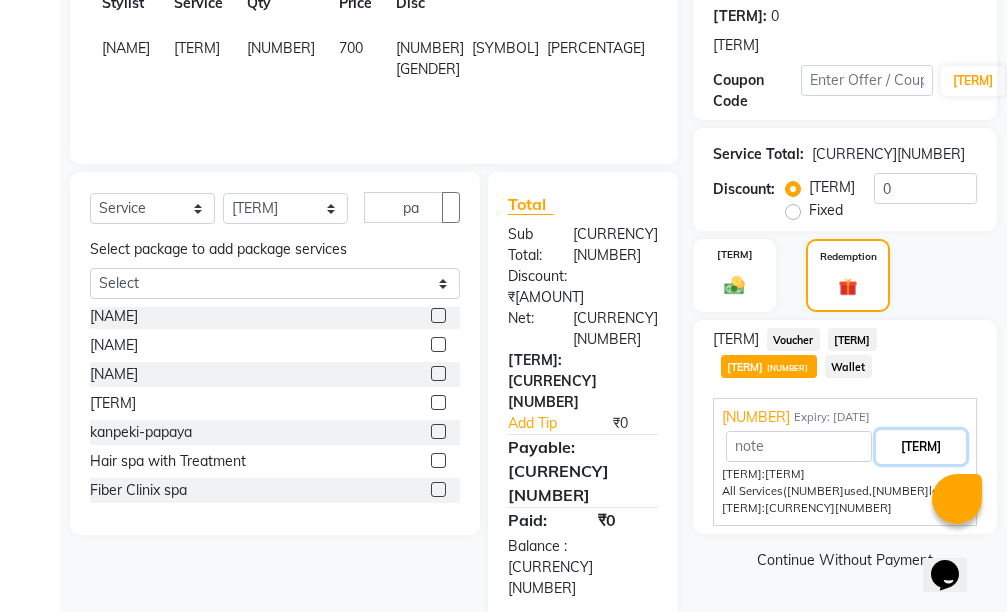 click on "[TERM]" at bounding box center (921, 447) 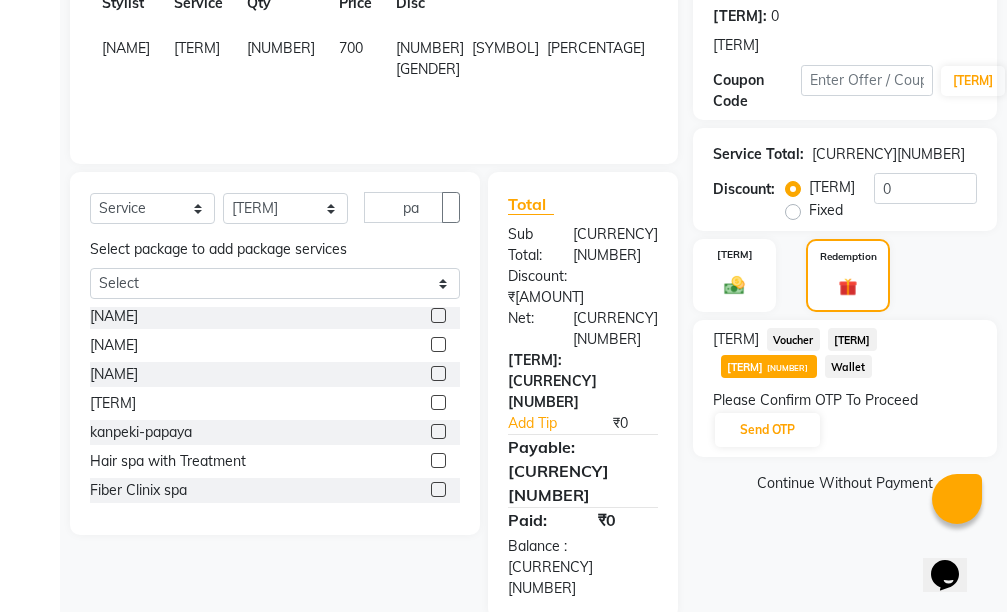 scroll, scrollTop: 283, scrollLeft: 0, axis: vertical 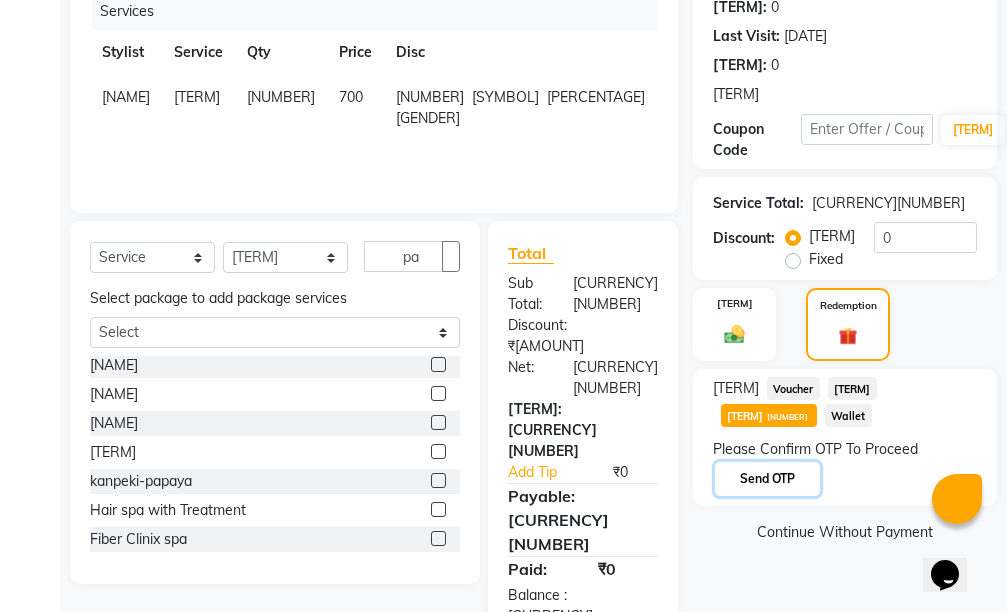 click on "Send OTP" at bounding box center [767, 479] 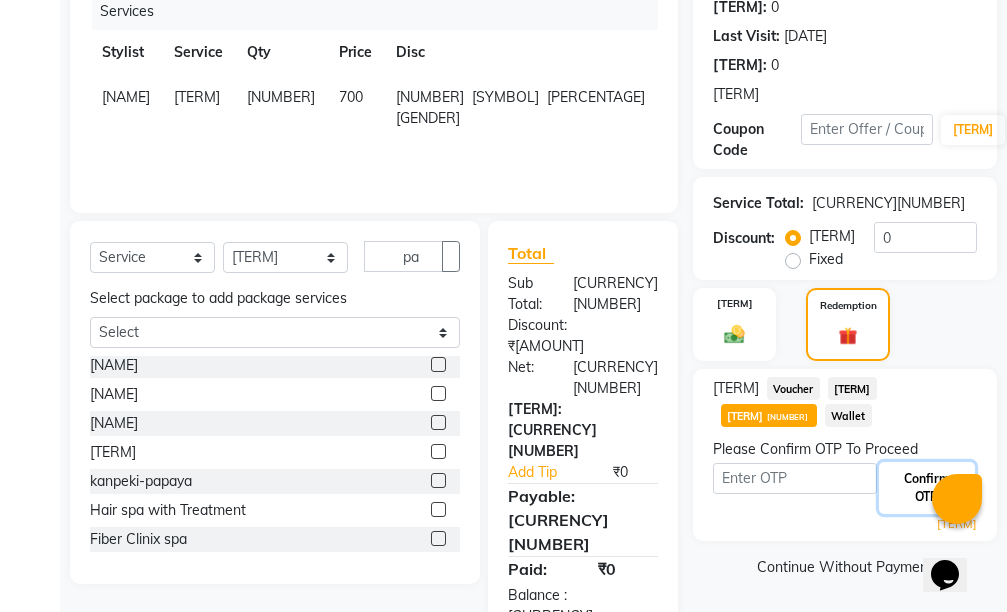 click on "Confirm OTP" at bounding box center (927, 488) 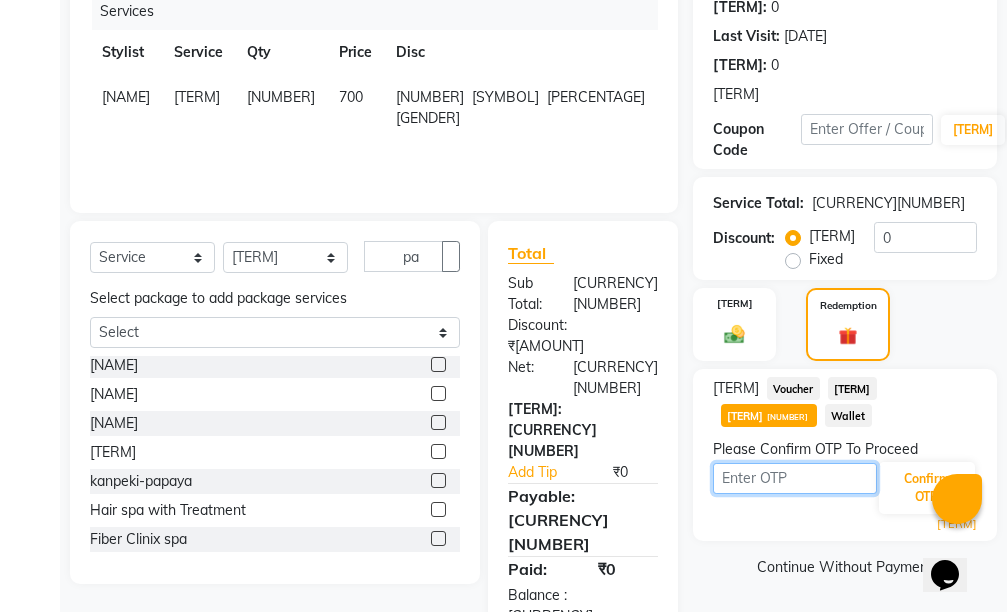 drag, startPoint x: 823, startPoint y: 486, endPoint x: 803, endPoint y: 493, distance: 21.189621 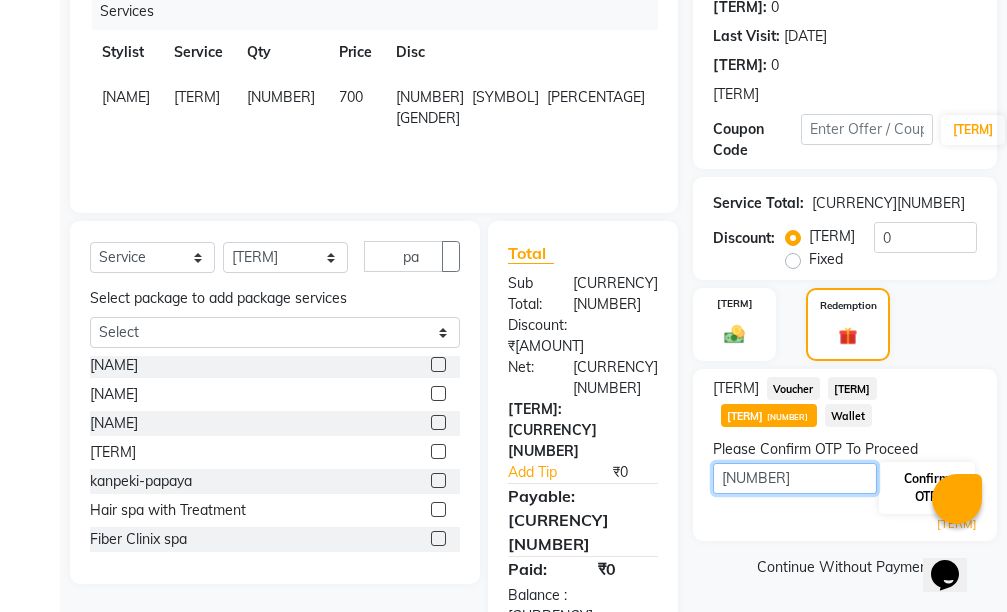 type on "[NUMBER]" 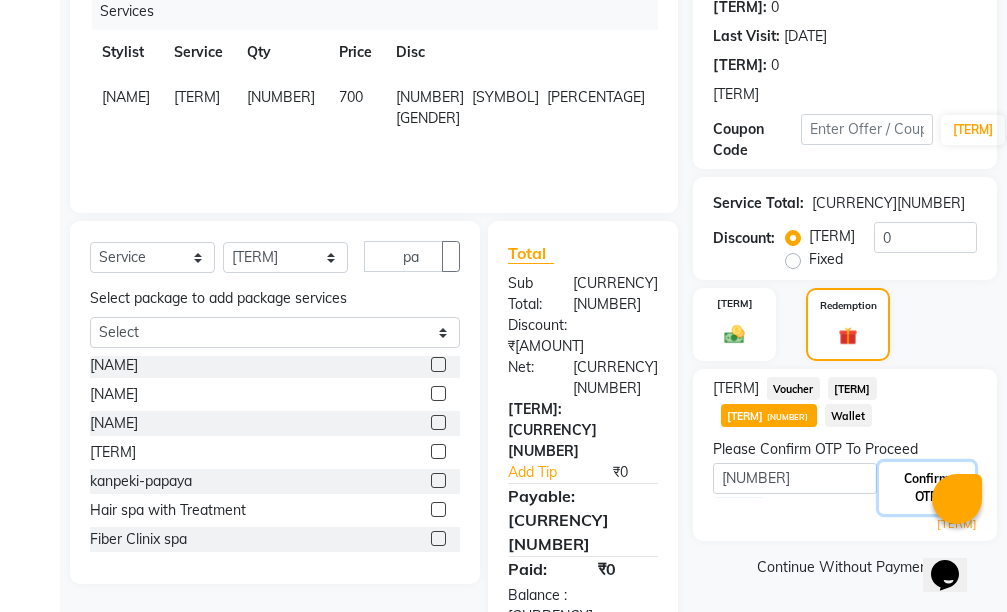 click on "Confirm OTP" at bounding box center (927, 488) 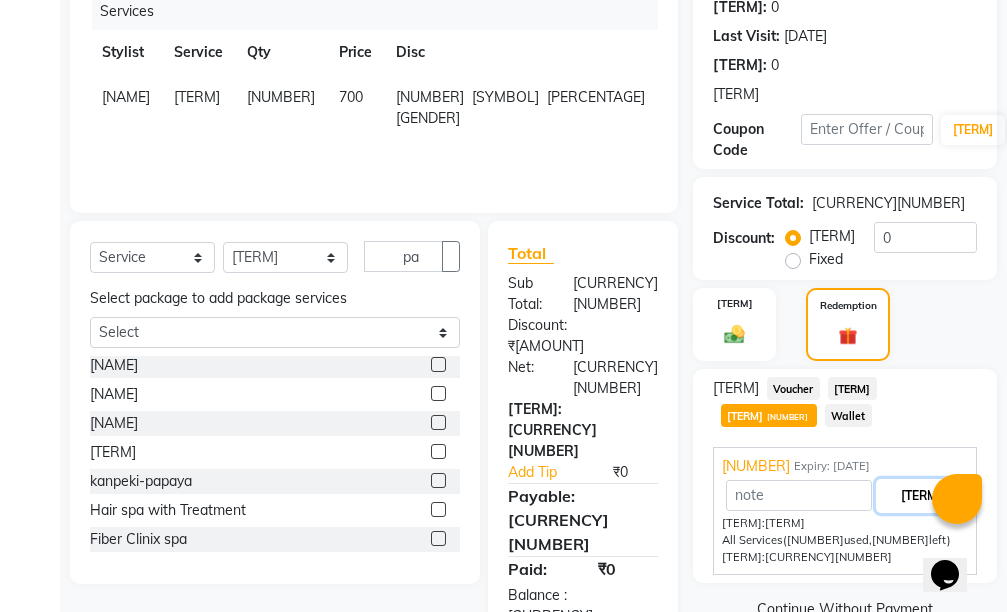 click on "[TERM]" at bounding box center (921, 496) 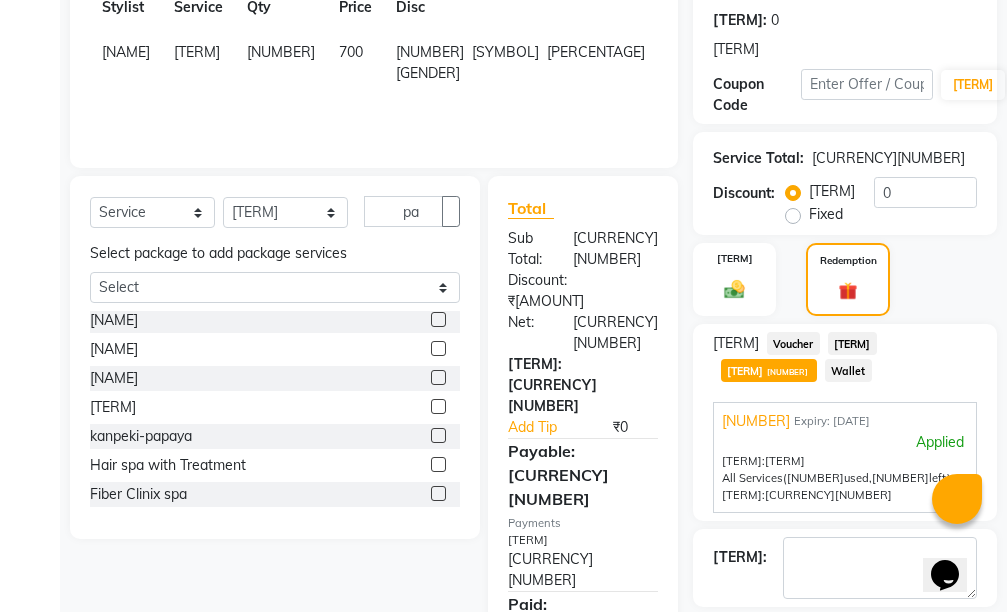 scroll, scrollTop: 428, scrollLeft: 0, axis: vertical 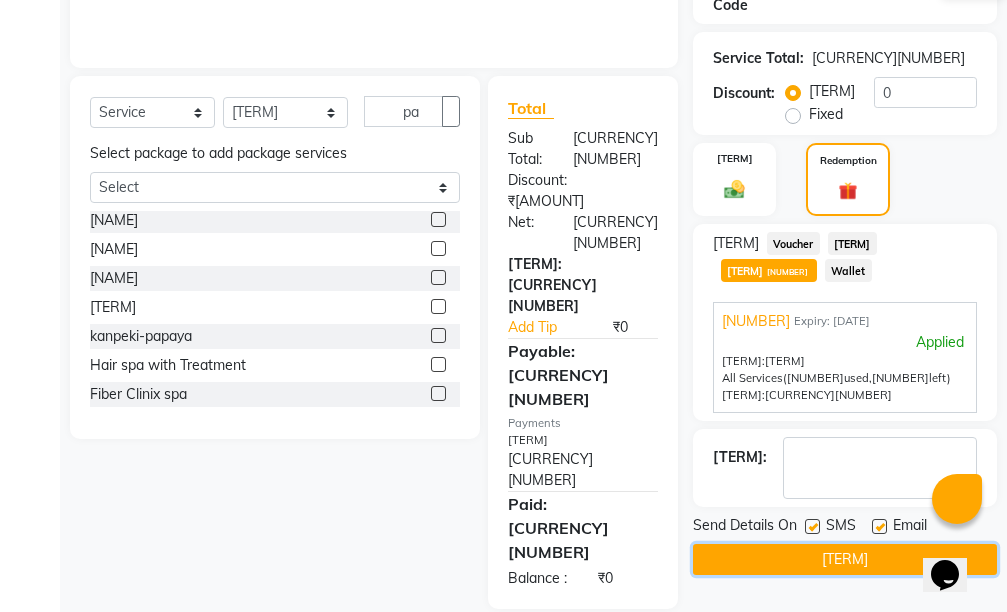 click on "[TERM]" at bounding box center (845, 559) 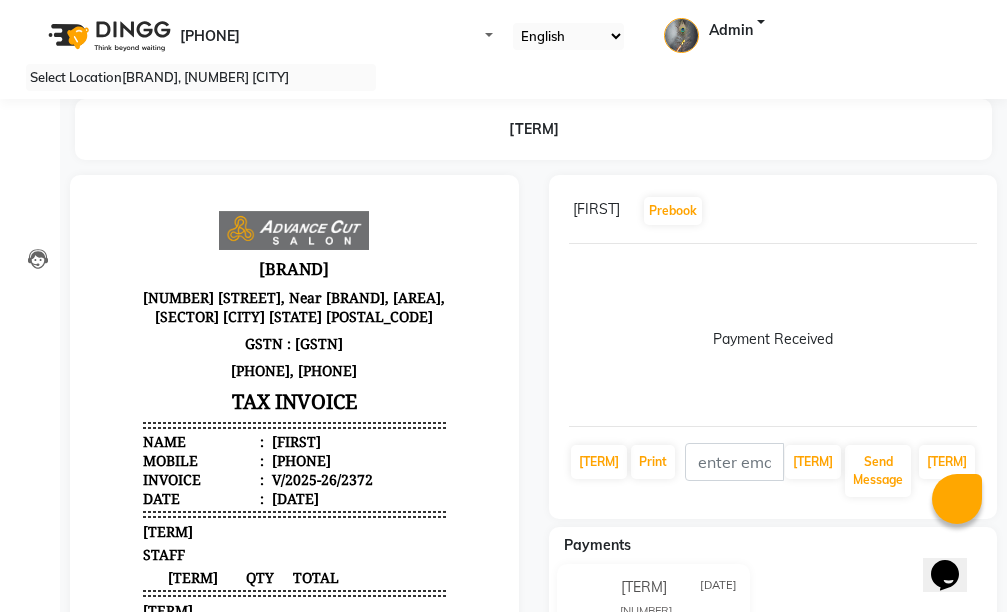 scroll, scrollTop: 0, scrollLeft: 0, axis: both 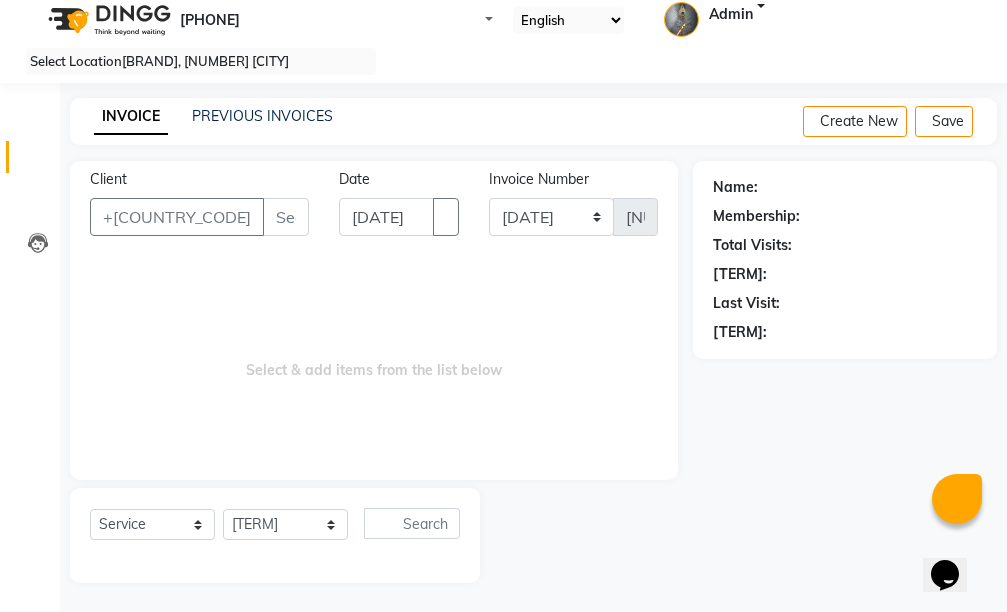 click on "Client" at bounding box center [286, 217] 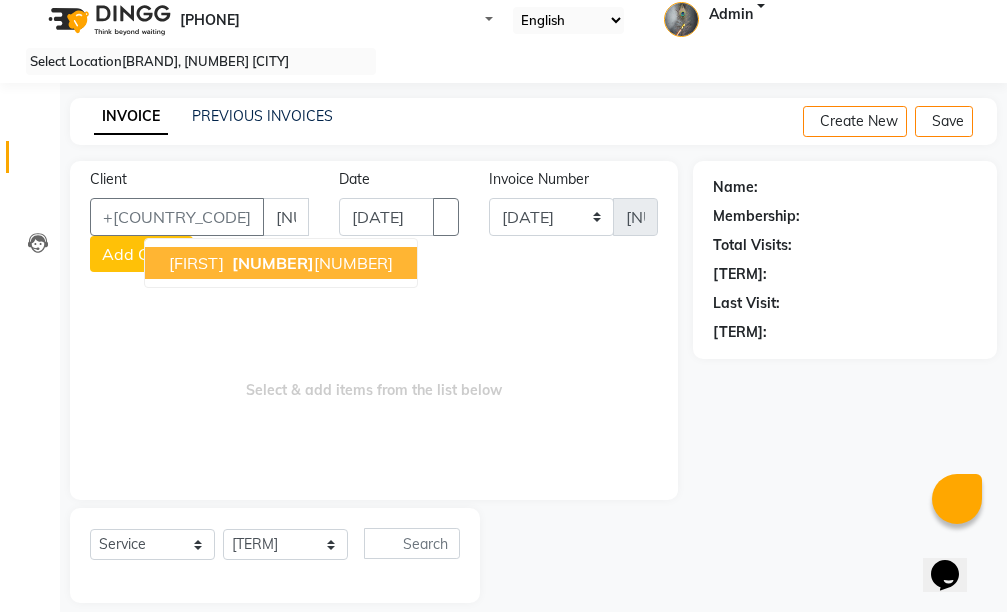 click on "[NUMBER]" at bounding box center (273, 263) 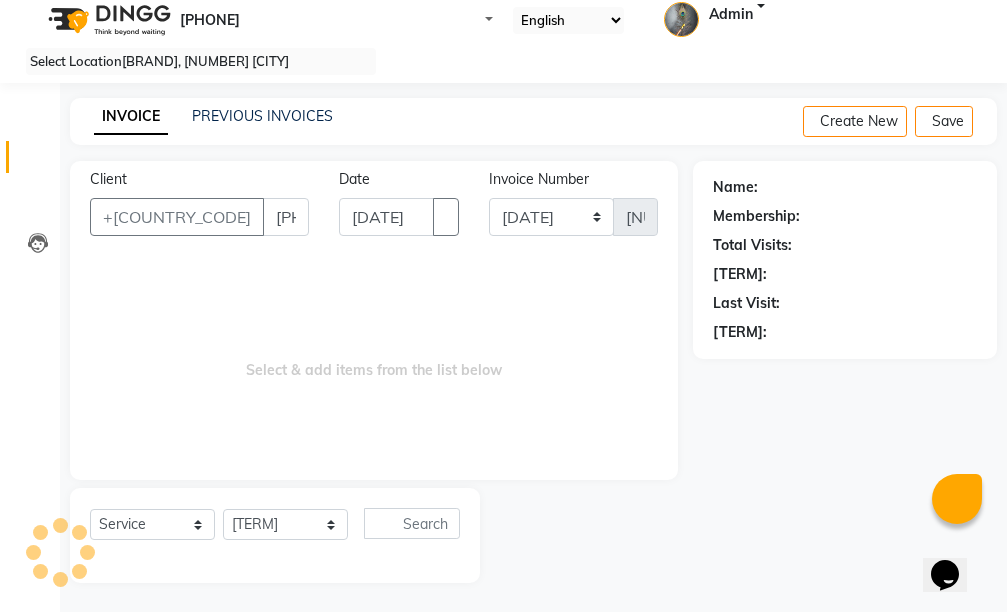 type on "[PHONE]" 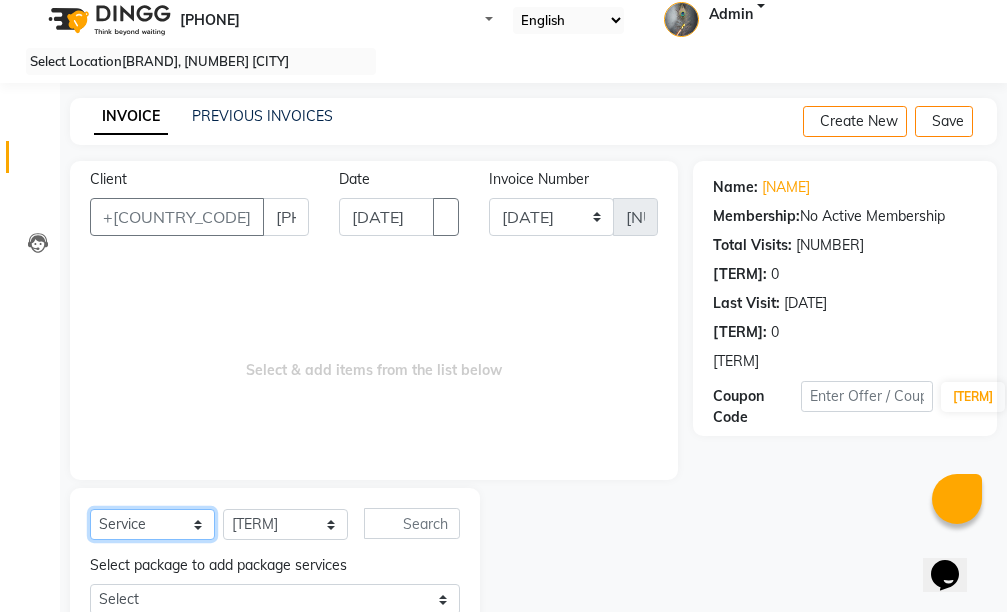 click on "[TERM] [TERM] [TERM] [TERM] [TERM] [TERM]" at bounding box center [152, 524] 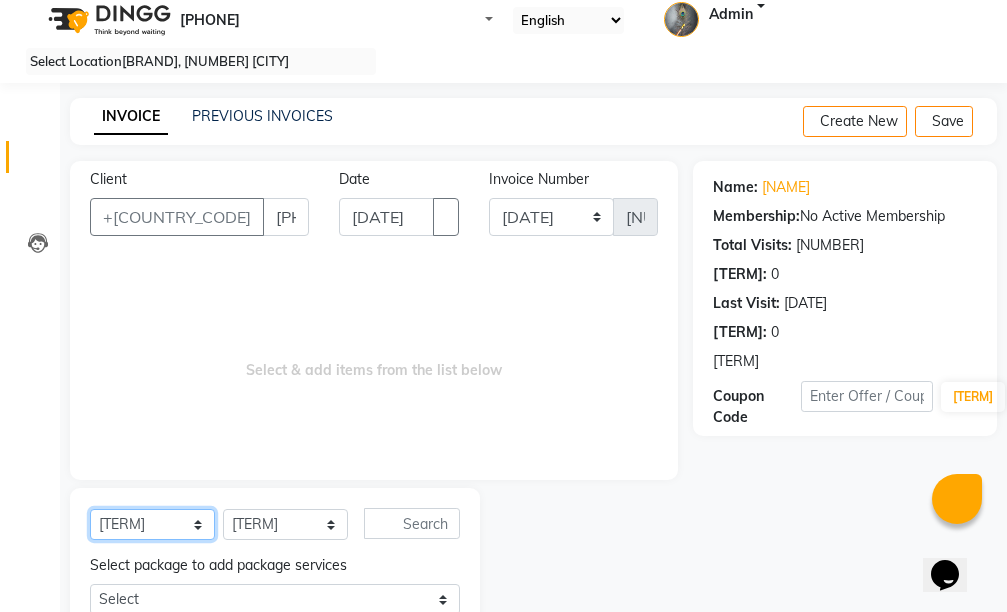 click on "[TERM] [TERM] [TERM] [TERM] [TERM] [TERM]" at bounding box center [152, 524] 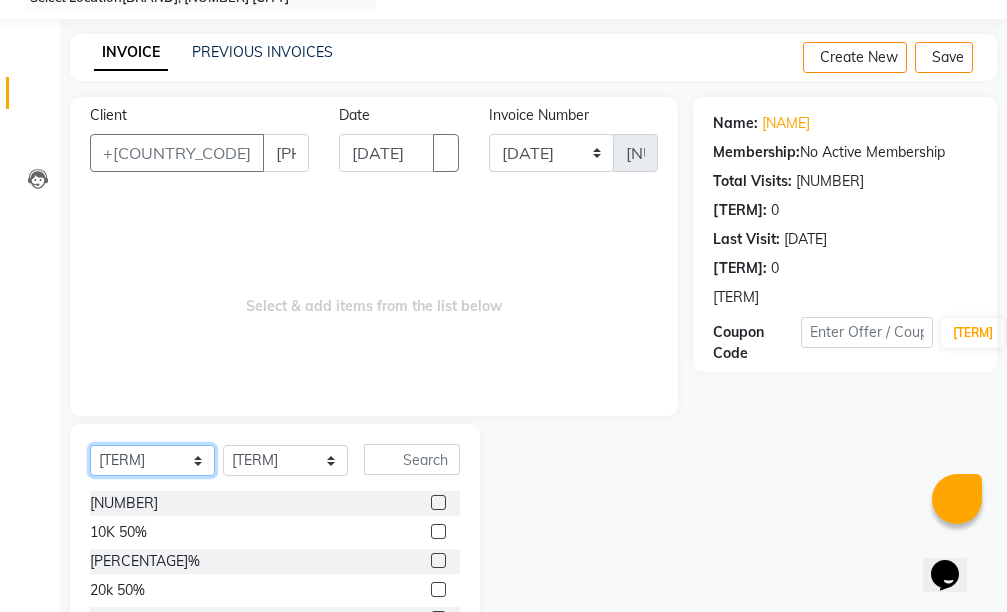 scroll, scrollTop: 116, scrollLeft: 0, axis: vertical 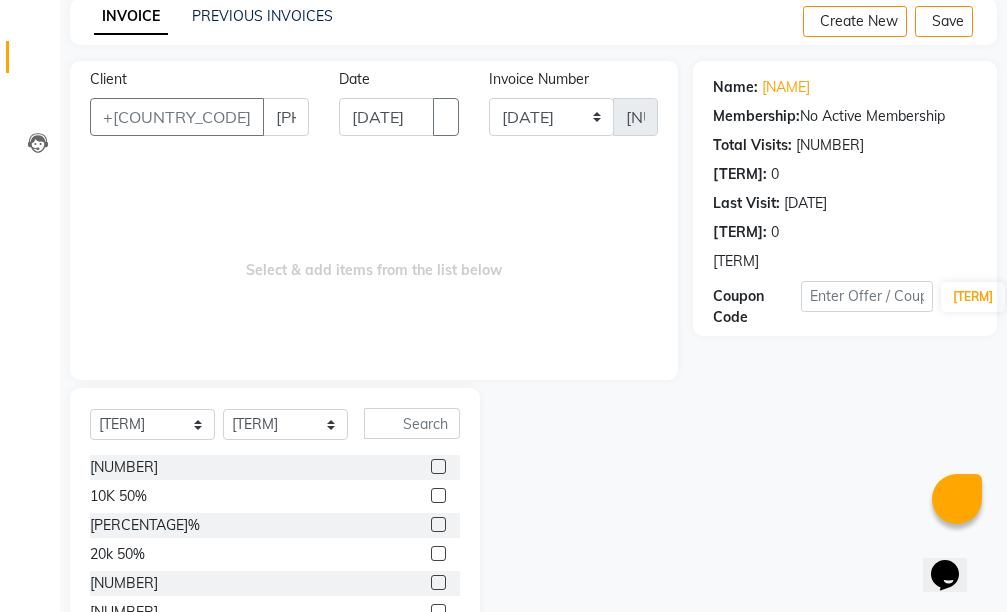 click at bounding box center [438, 495] 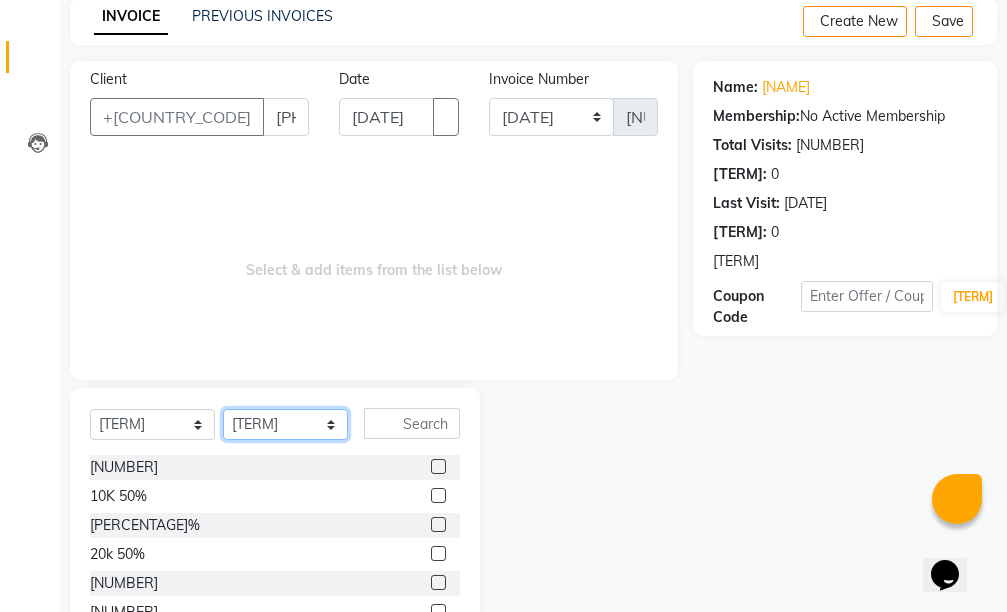 click on "Select Stylist Admin chahit COUNTOR gourav hardeep mamta manisha MONISH navi NOSHAD ALI purvi sachin shatnam sunny tip" at bounding box center [285, 424] 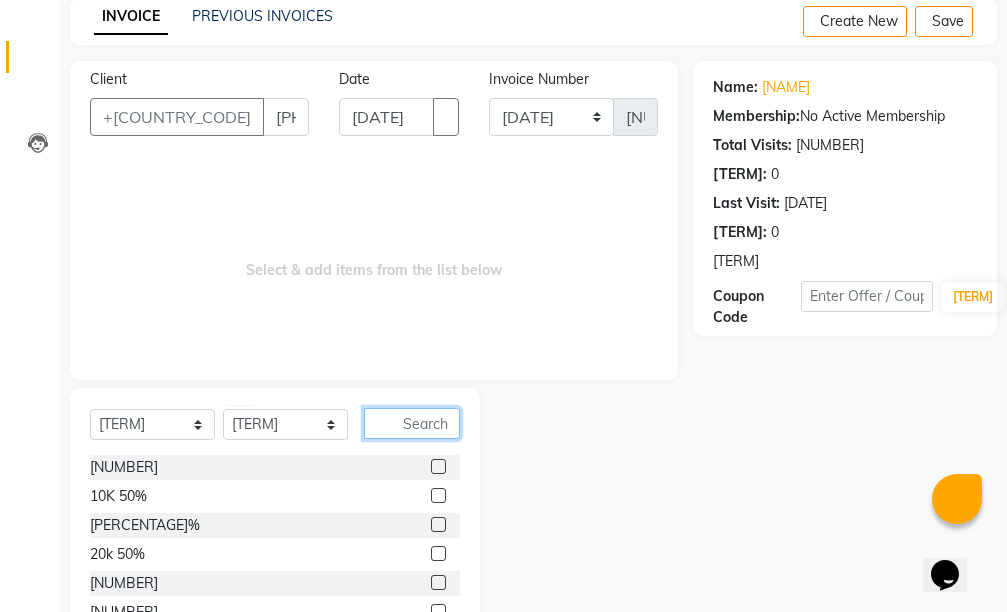 click at bounding box center (412, 423) 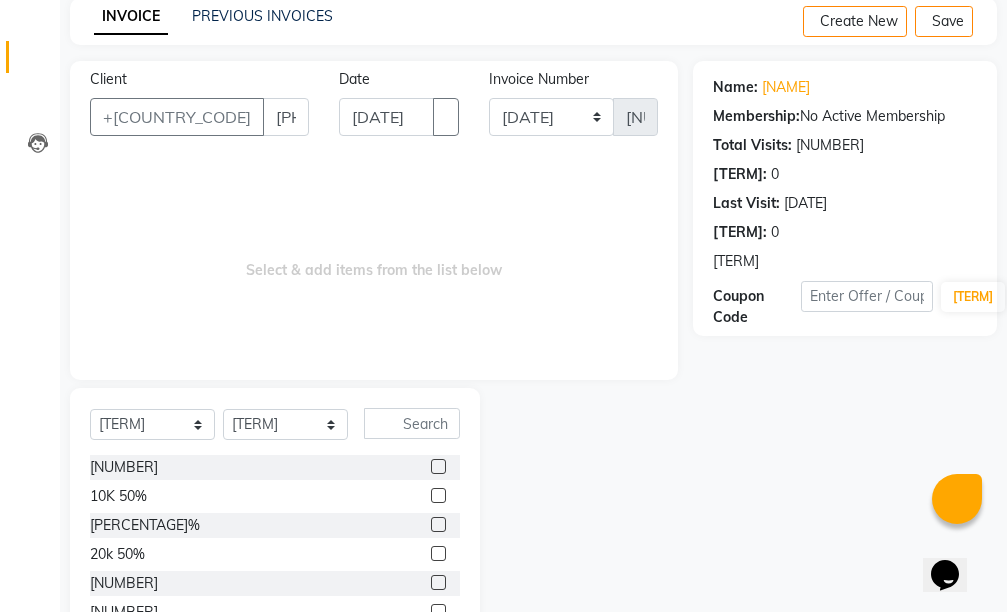 click at bounding box center (438, 495) 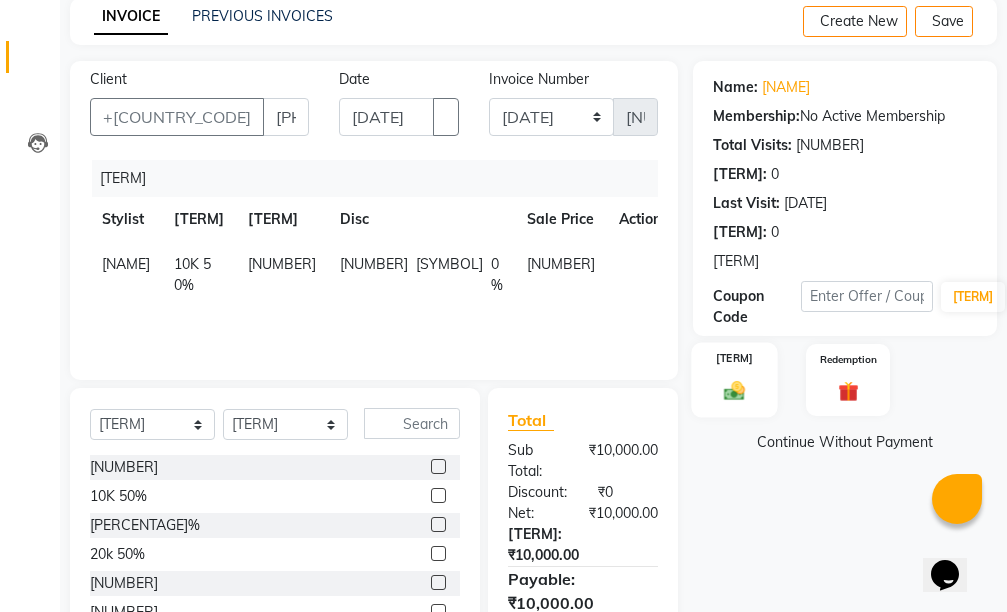 click at bounding box center [735, 391] 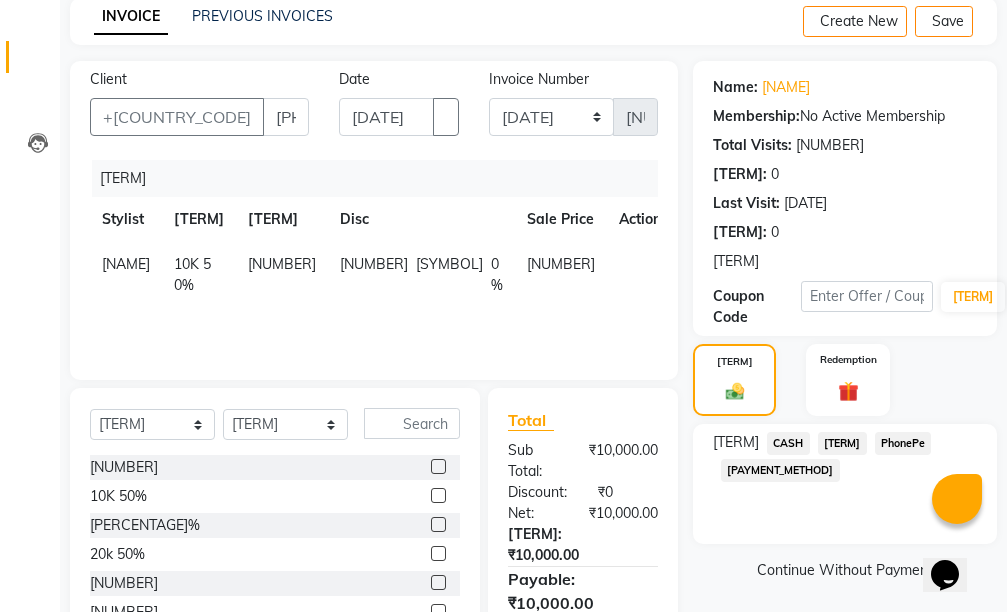 click on "[TERM]" at bounding box center [788, 443] 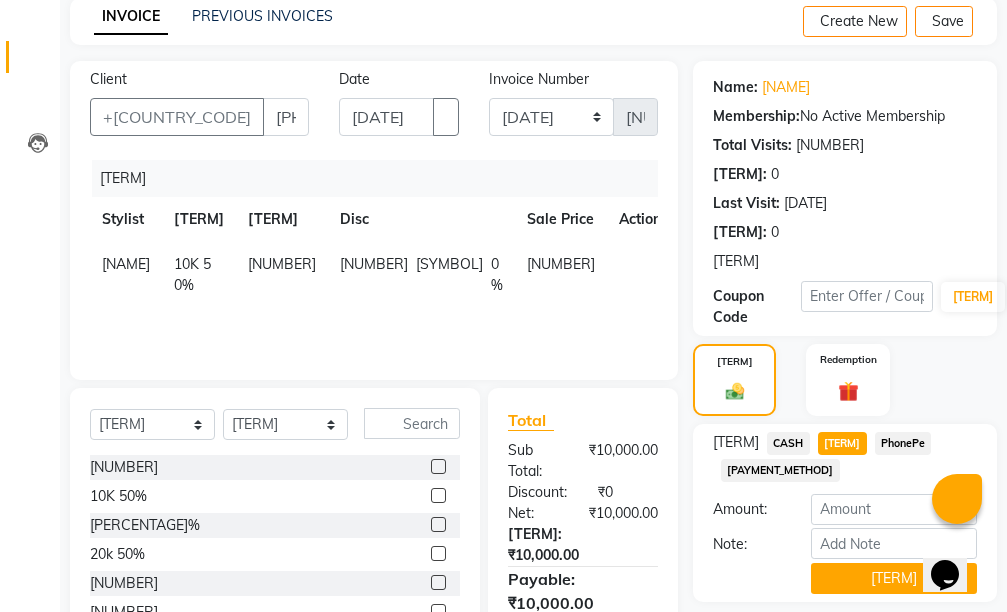scroll, scrollTop: 218, scrollLeft: 0, axis: vertical 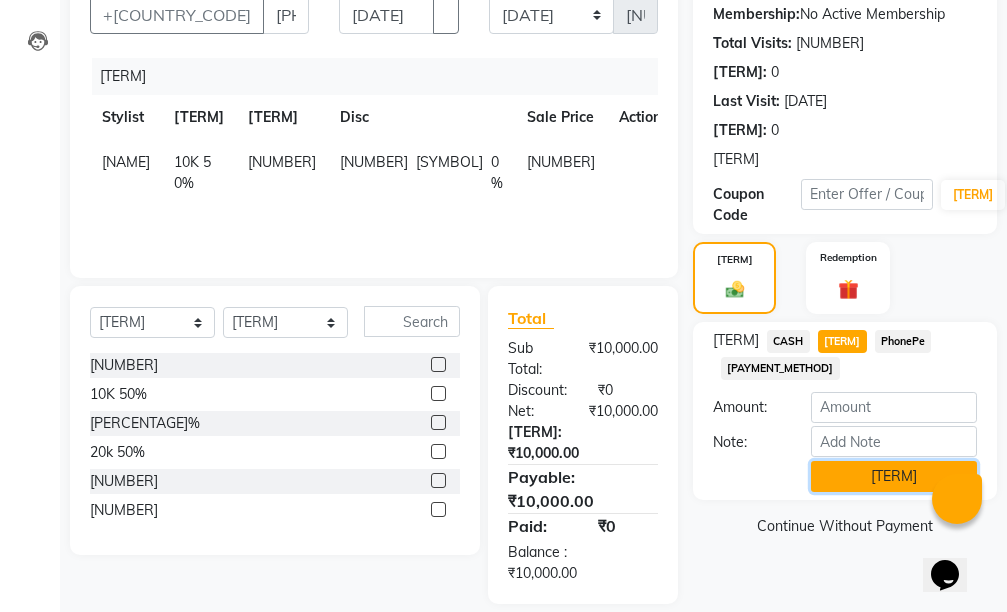 click on "[TERM]" at bounding box center [894, 476] 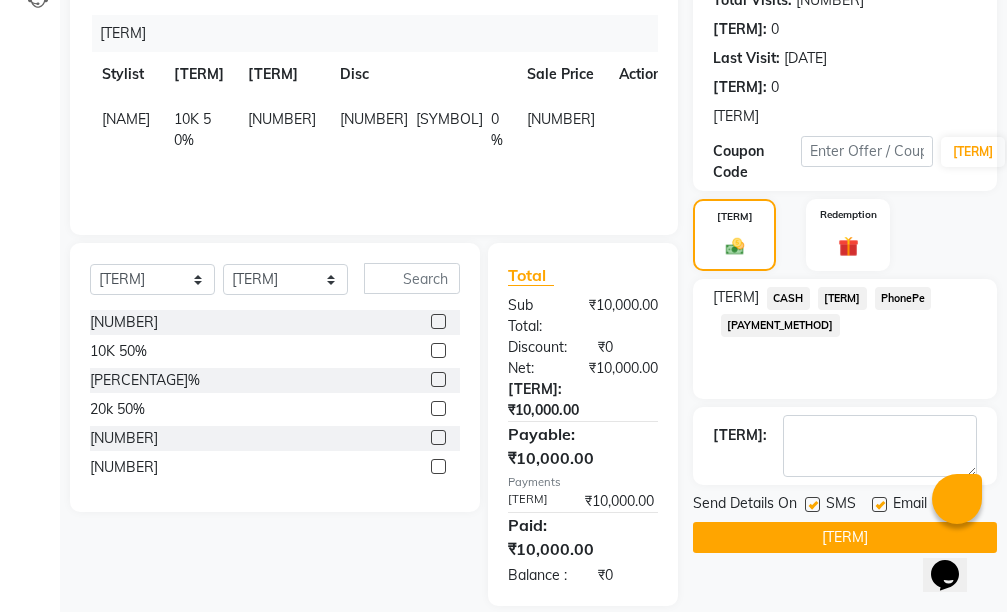 scroll, scrollTop: 305, scrollLeft: 0, axis: vertical 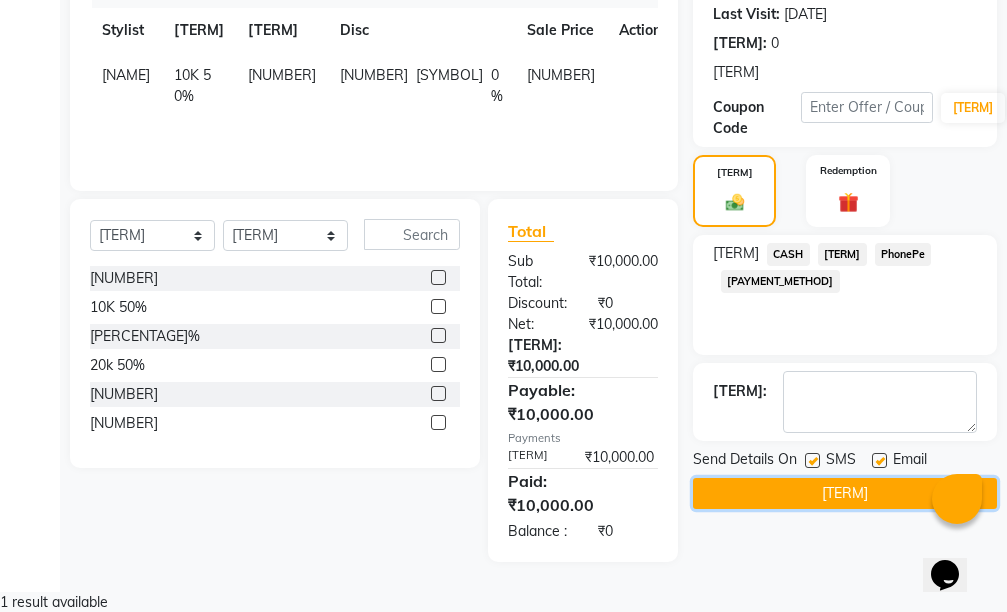 click on "[TERM]" at bounding box center [845, 493] 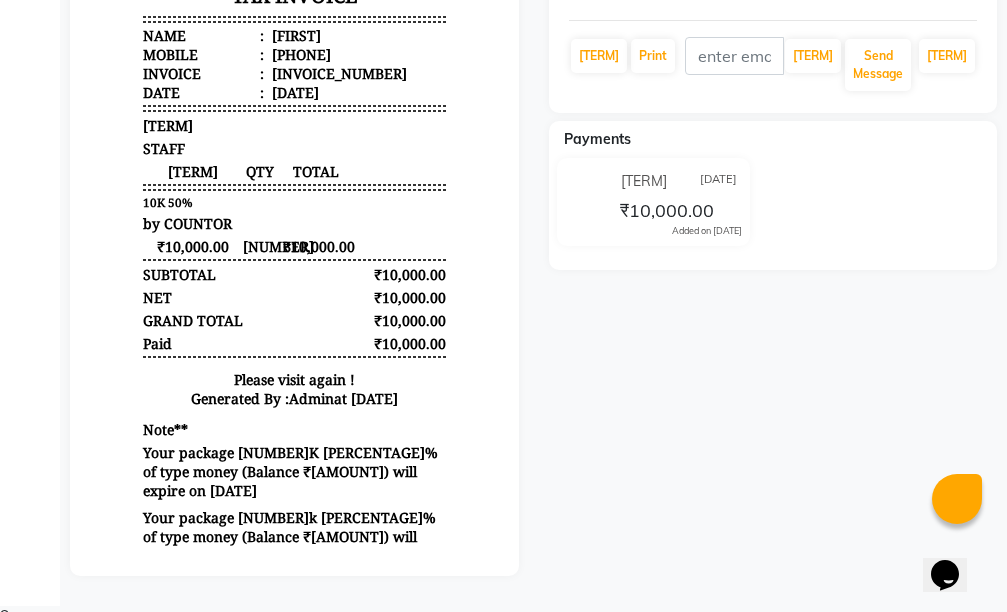 scroll, scrollTop: 417, scrollLeft: 0, axis: vertical 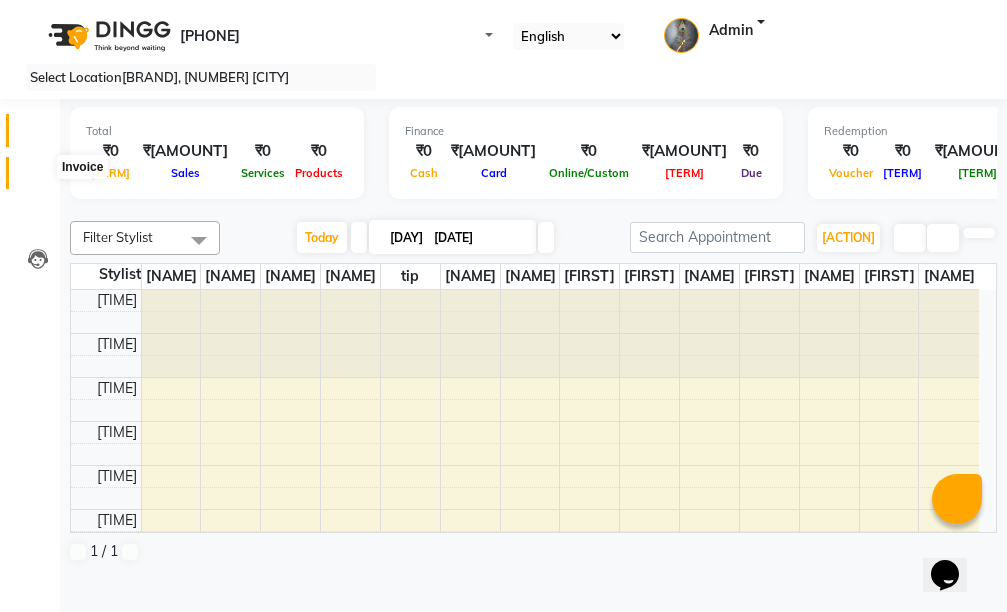 click at bounding box center (38, 178) 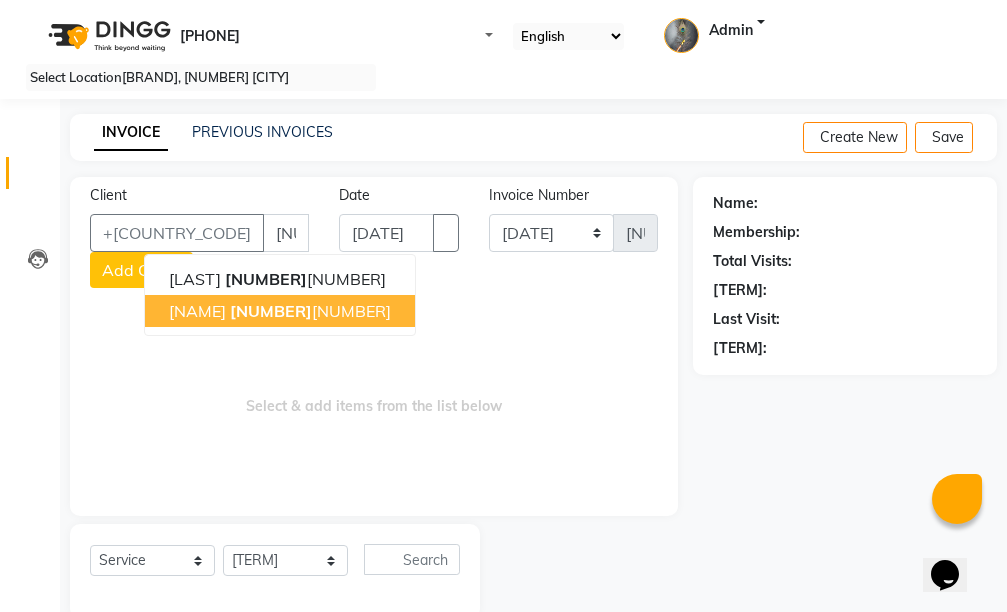 click on "[NAME] [NUMBER] [PHONE]" at bounding box center (280, 311) 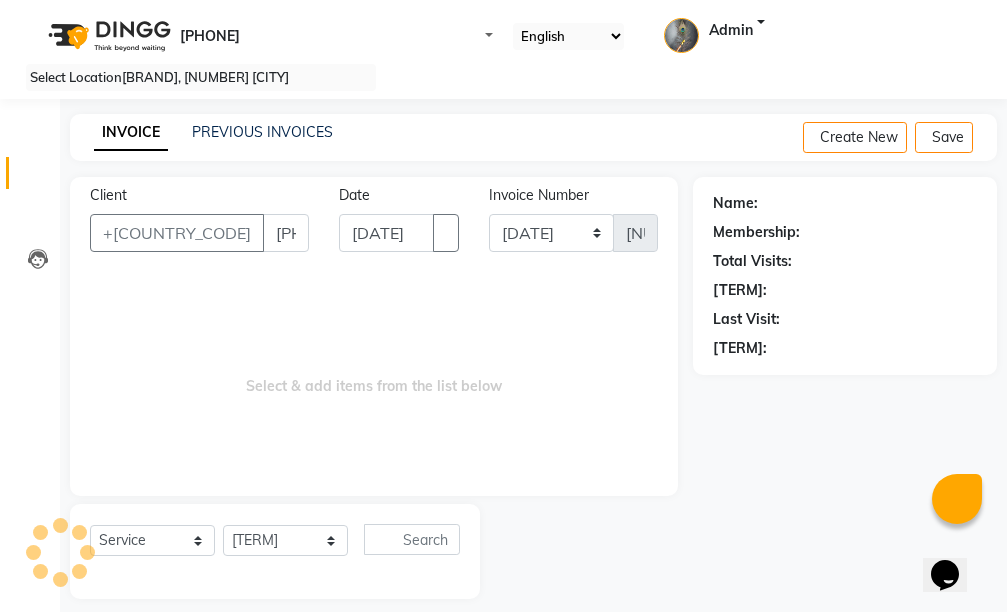 type on "[PHONE]" 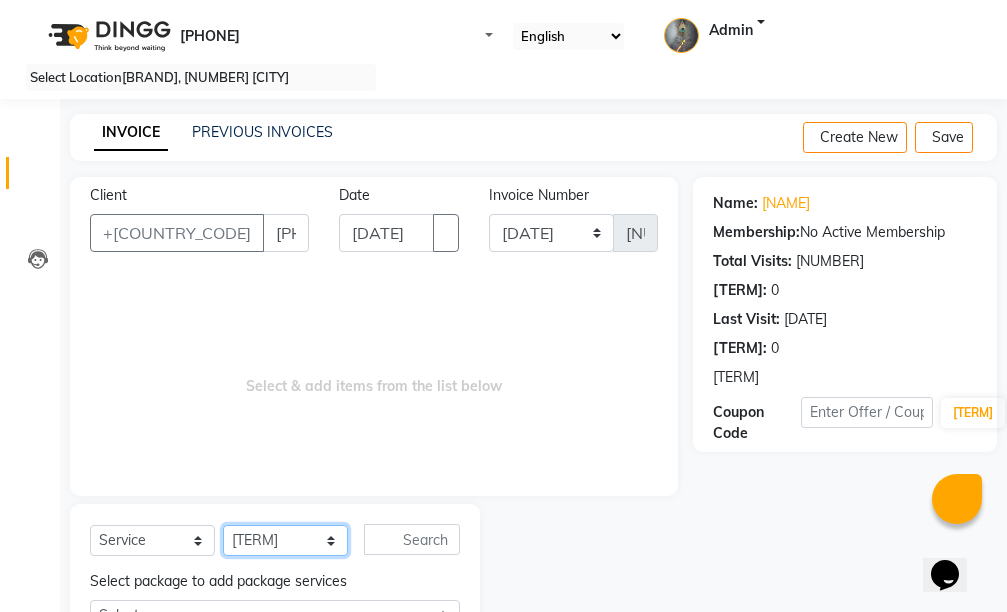 click on "Select Stylist Admin chahit COUNTOR gourav hardeep mamta manisha MONISH navi NOSHAD ALI purvi sachin shatnam sunny tip" at bounding box center [285, 540] 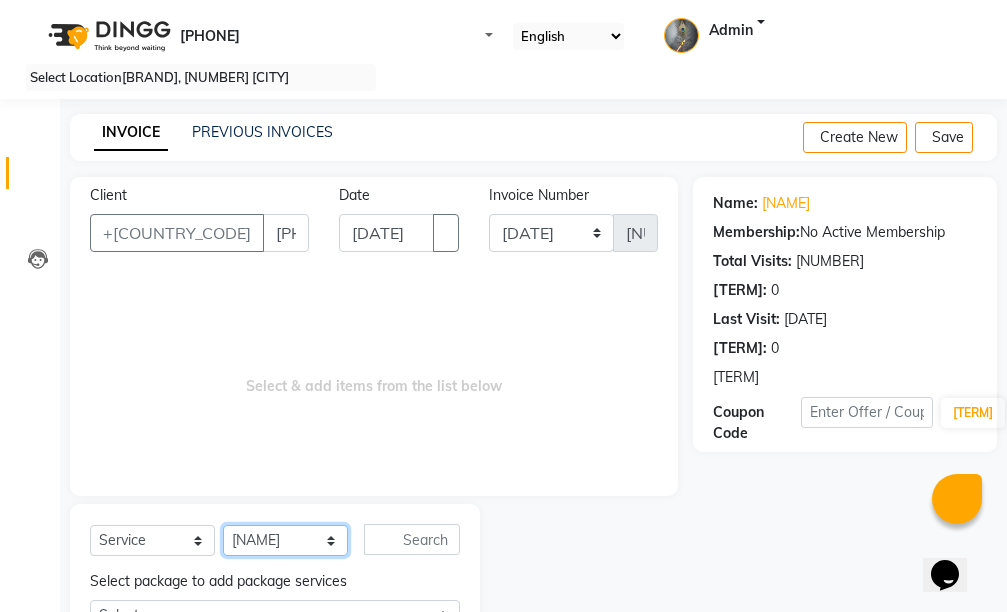 click on "Select Stylist Admin chahit COUNTOR gourav hardeep mamta manisha MONISH navi NOSHAD ALI purvi sachin shatnam sunny tip" at bounding box center (285, 540) 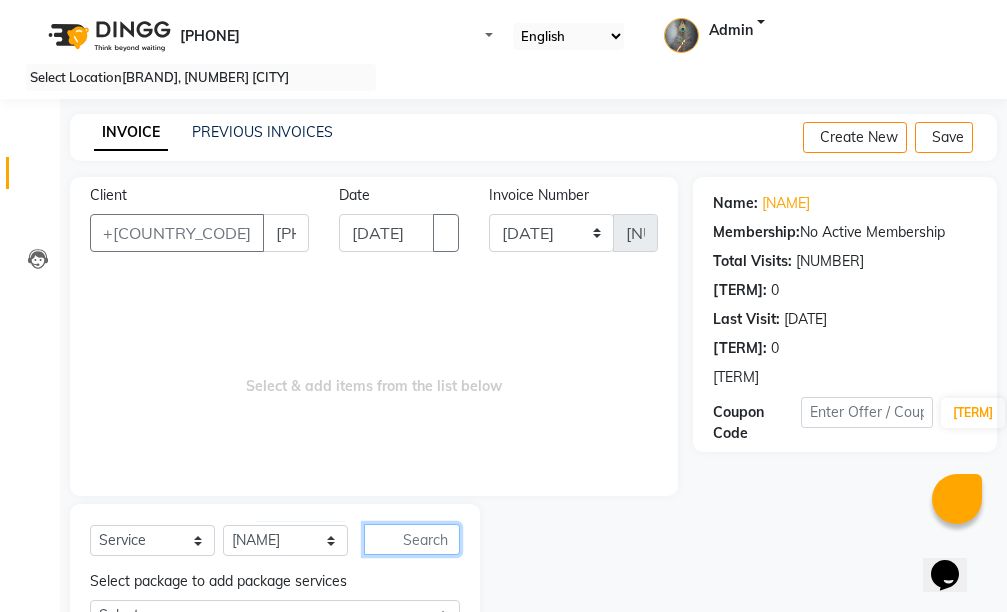 click at bounding box center [412, 539] 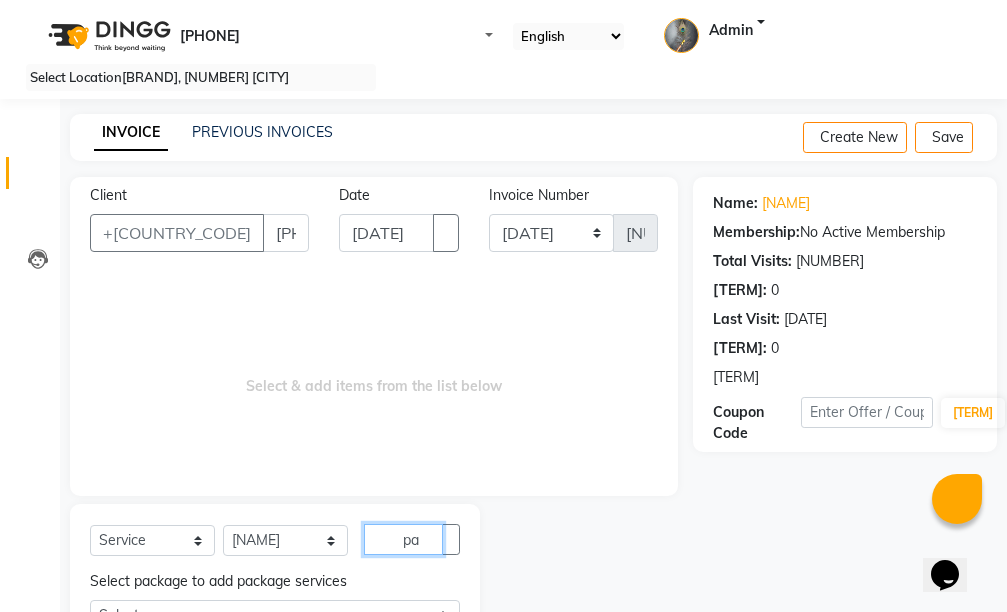 scroll, scrollTop: 283, scrollLeft: 0, axis: vertical 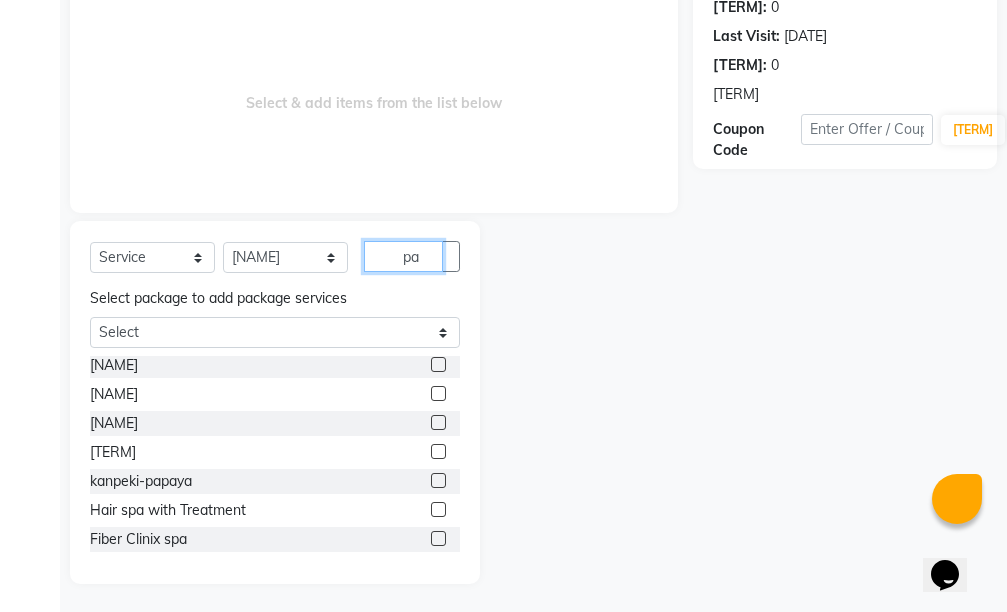 type on "pa" 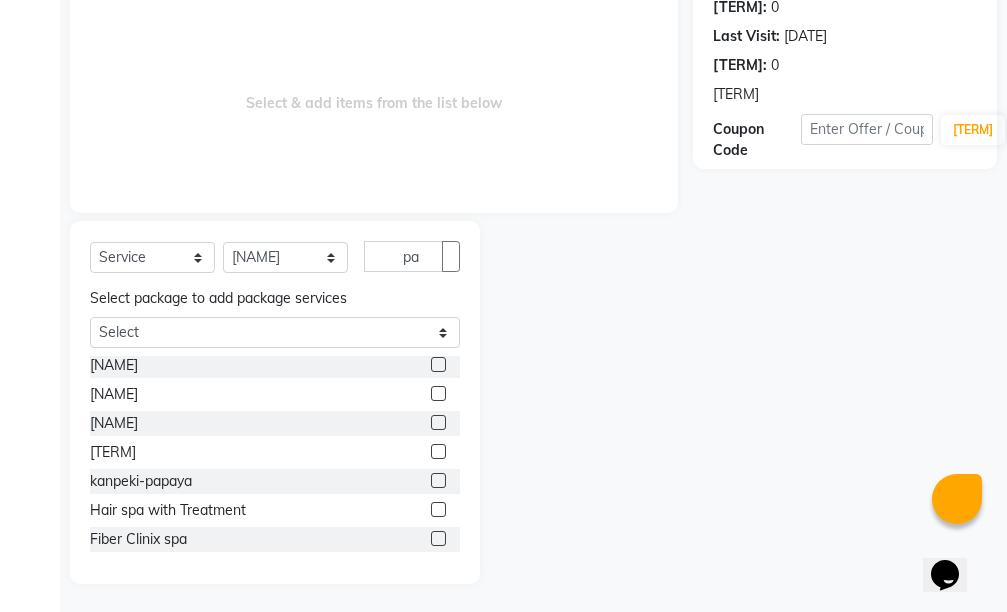 click at bounding box center (445, 249) 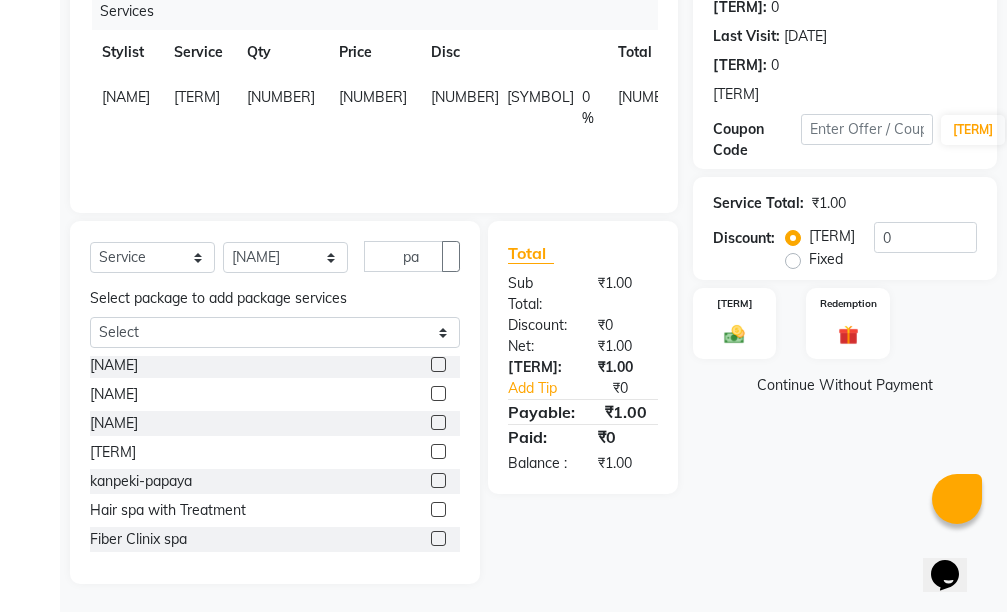 drag, startPoint x: 566, startPoint y: 74, endPoint x: 556, endPoint y: 86, distance: 15.6205 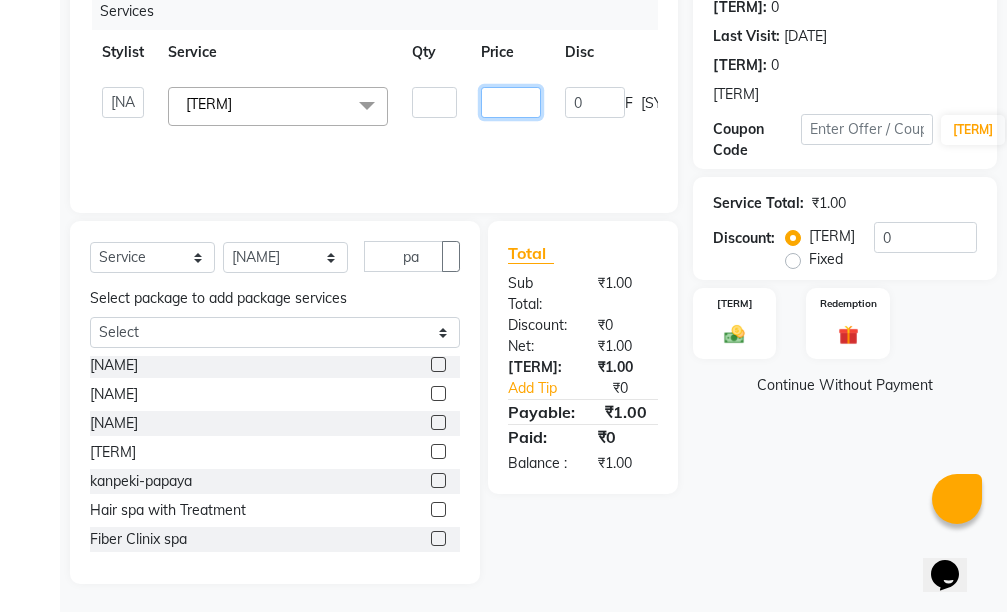 click on "[NUMBER]" at bounding box center [434, 102] 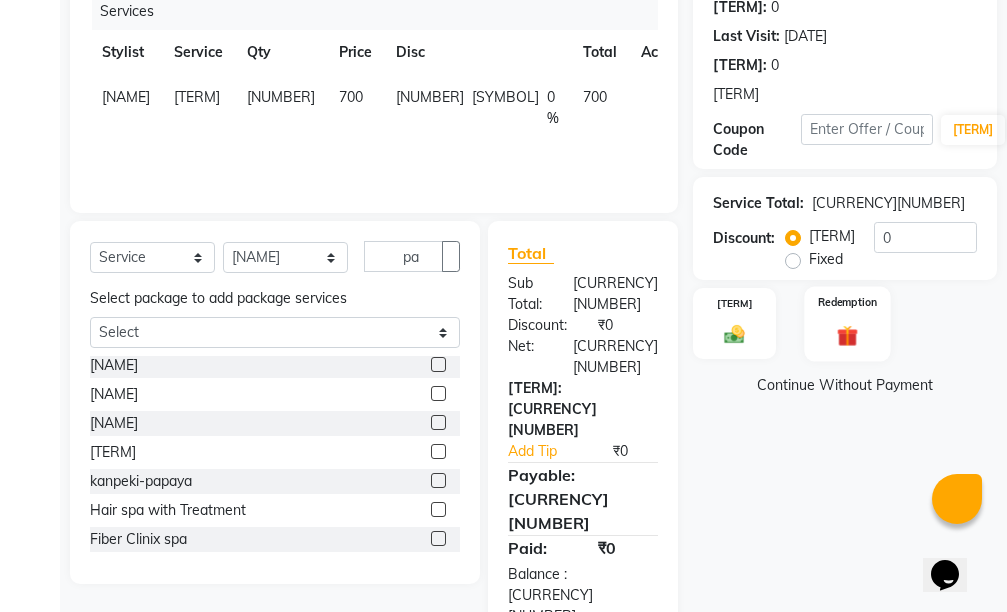 click on "Redemption" at bounding box center (848, 323) 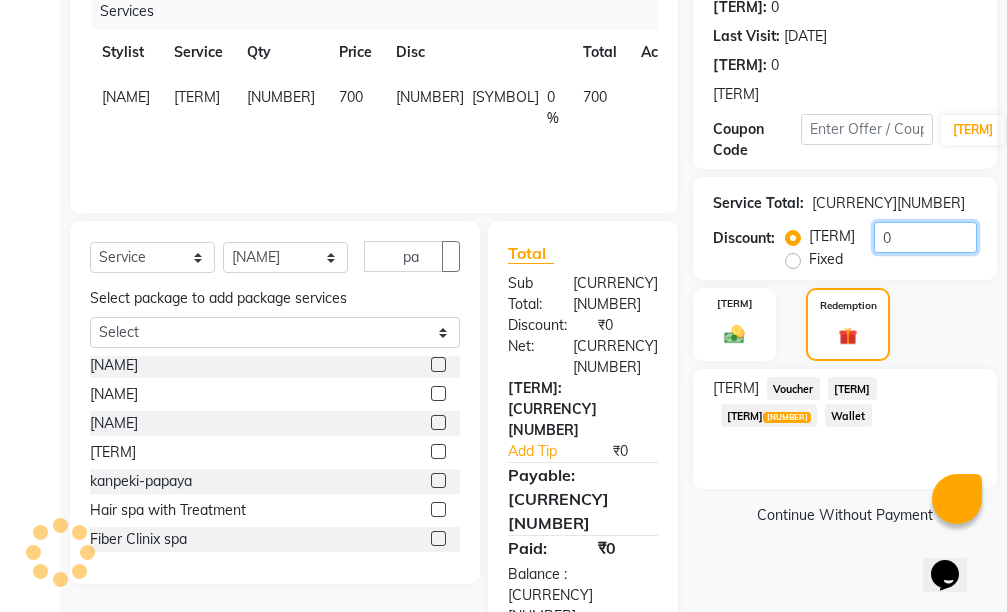 click on "0" at bounding box center (925, 237) 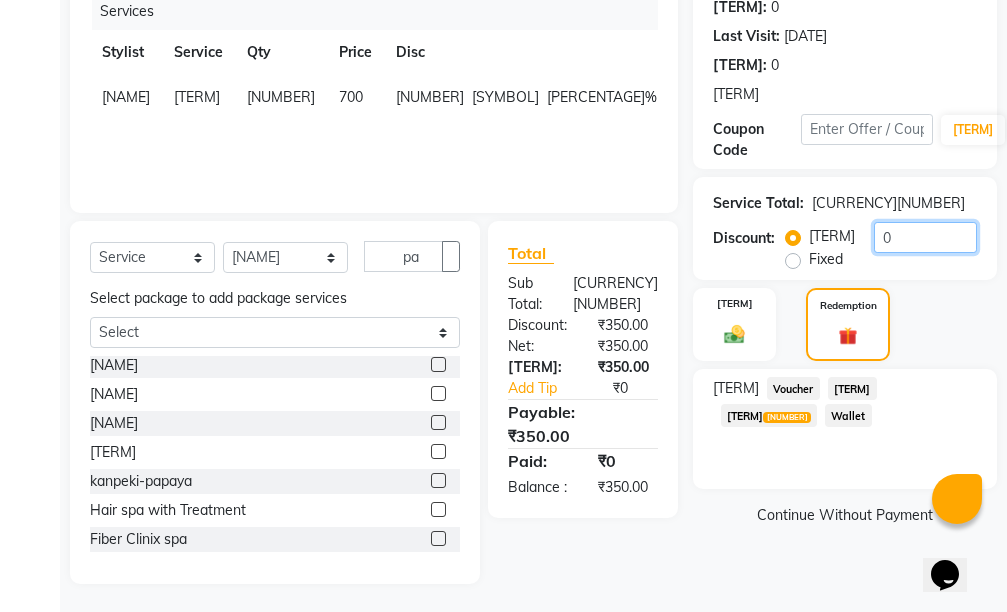 type on "[NUMBER]" 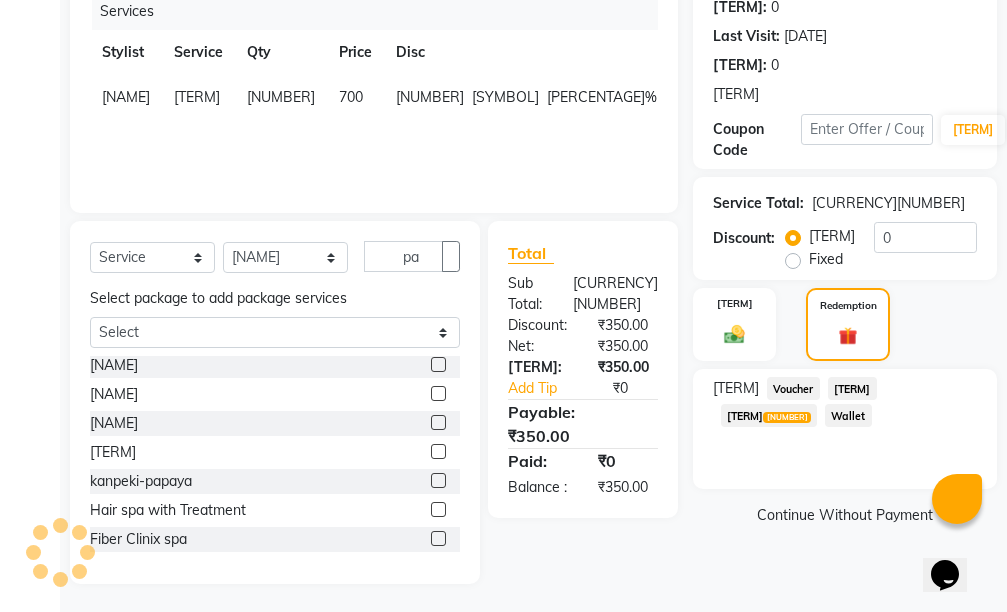 click on "[NUMBER]" at bounding box center [786, 418] 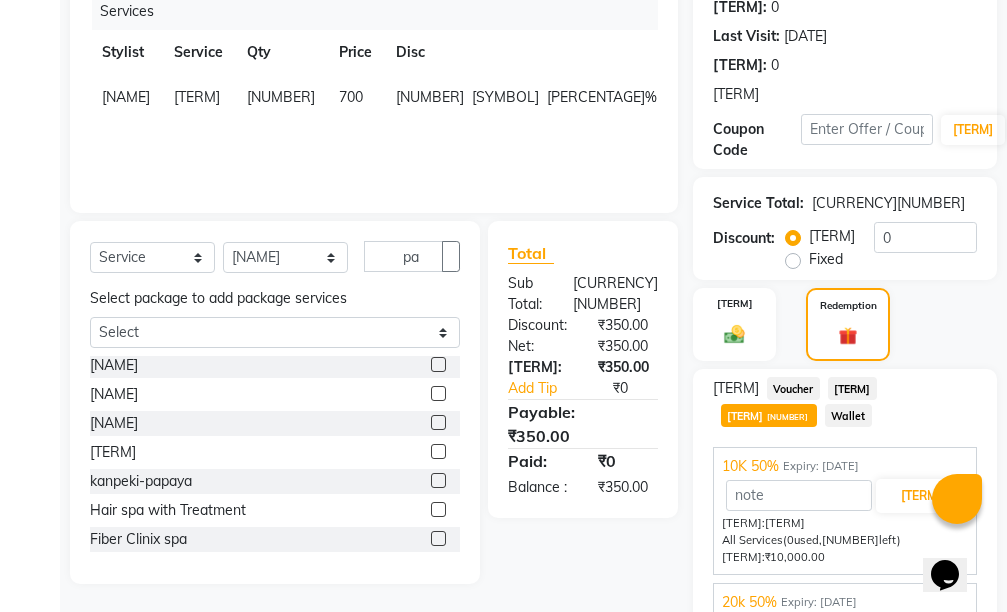 scroll, scrollTop: 379, scrollLeft: 0, axis: vertical 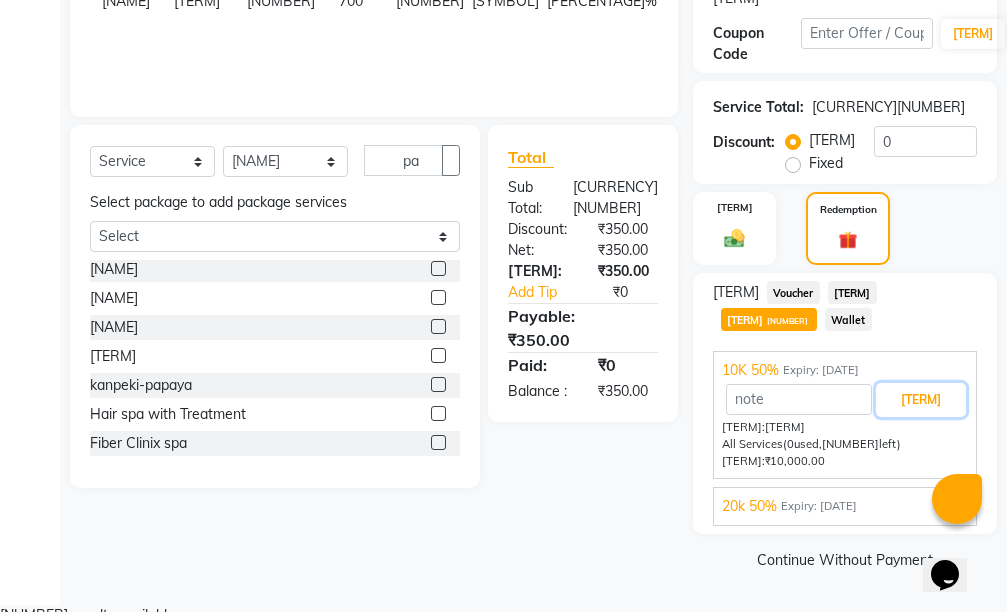 drag, startPoint x: 944, startPoint y: 407, endPoint x: 922, endPoint y: 417, distance: 24.166092 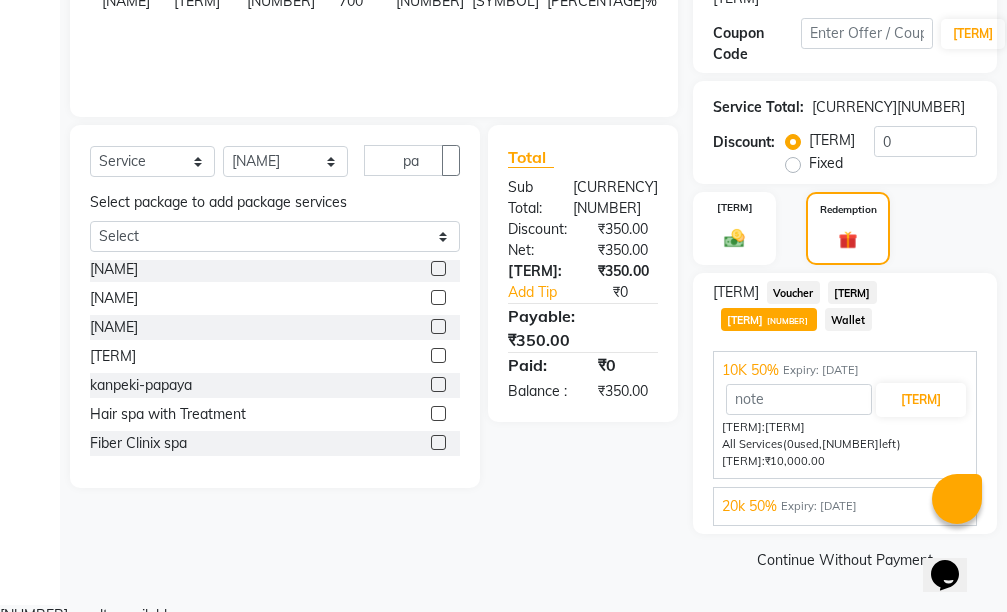 scroll, scrollTop: 283, scrollLeft: 0, axis: vertical 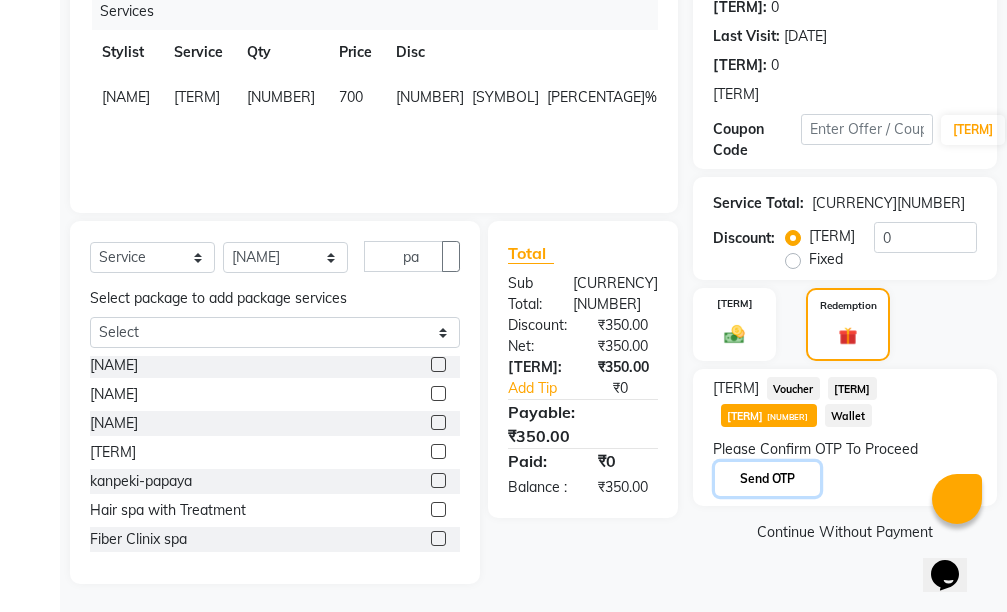click on "Send OTP" at bounding box center [767, 479] 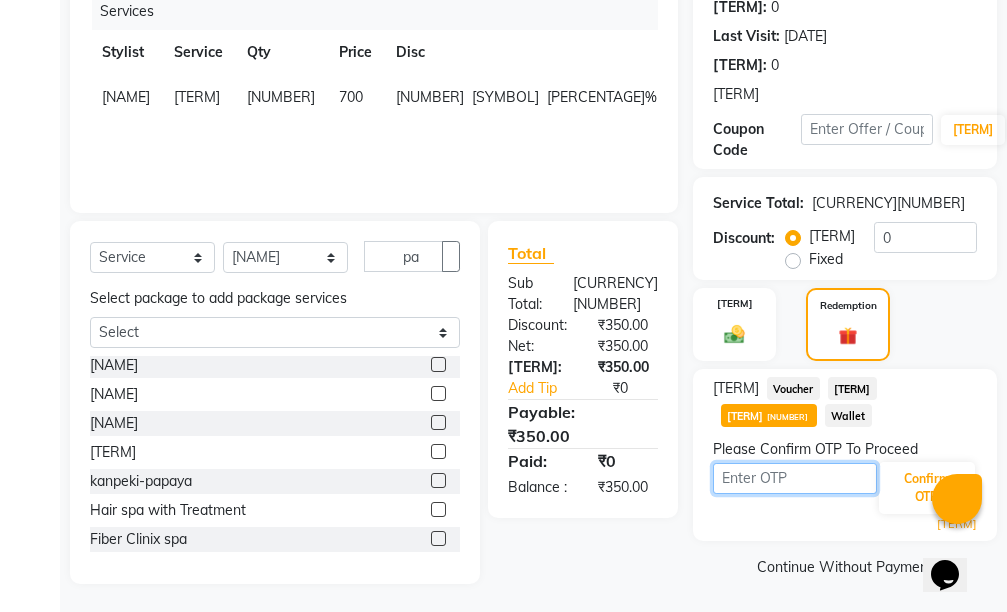 drag, startPoint x: 770, startPoint y: 499, endPoint x: 772, endPoint y: 481, distance: 18.110771 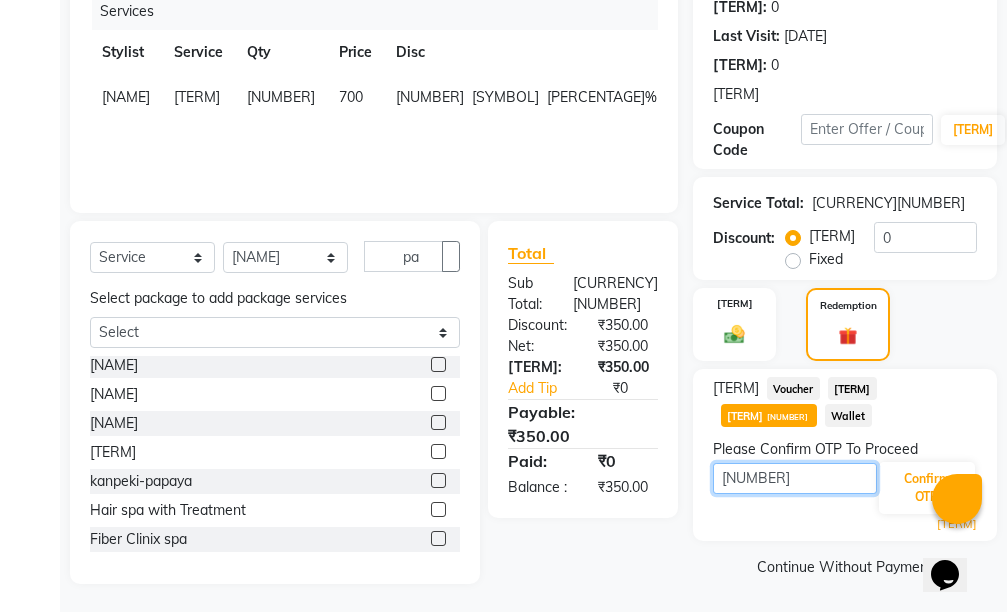 scroll, scrollTop: 290, scrollLeft: 0, axis: vertical 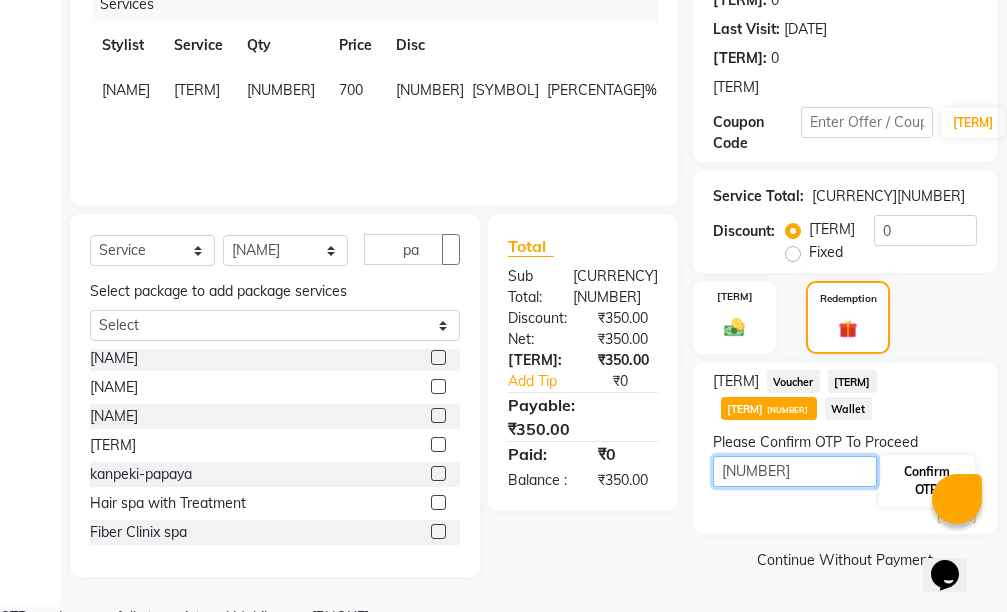 type on "[NUMBER]" 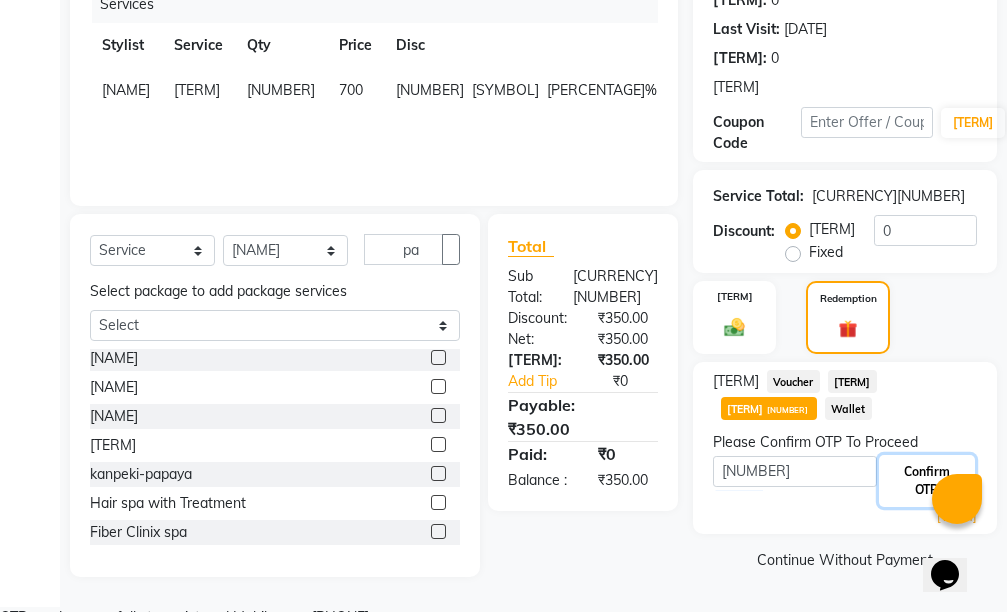 click on "Confirm OTP" at bounding box center [927, 481] 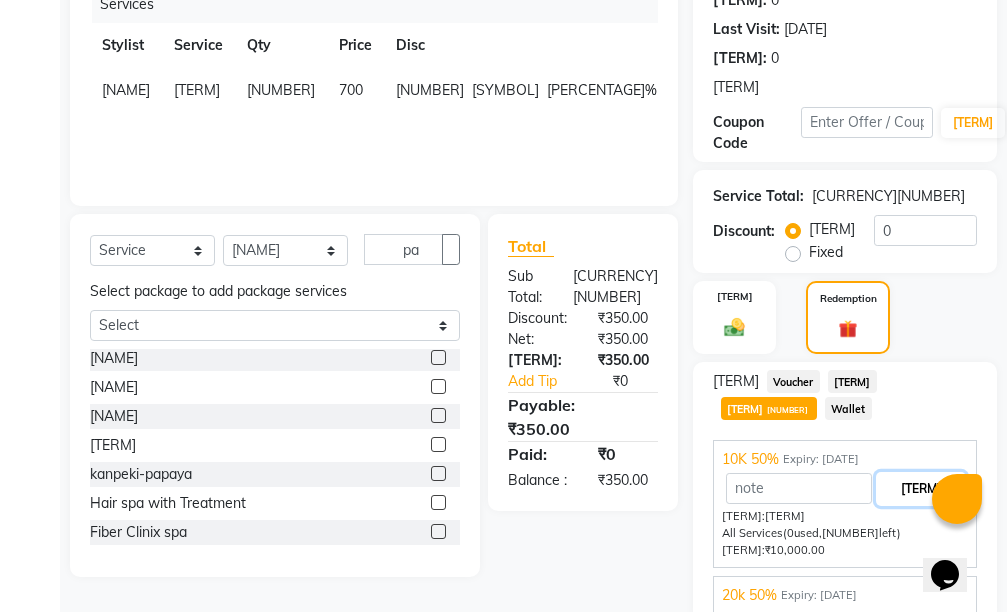 click on "[TERM]" at bounding box center (921, 489) 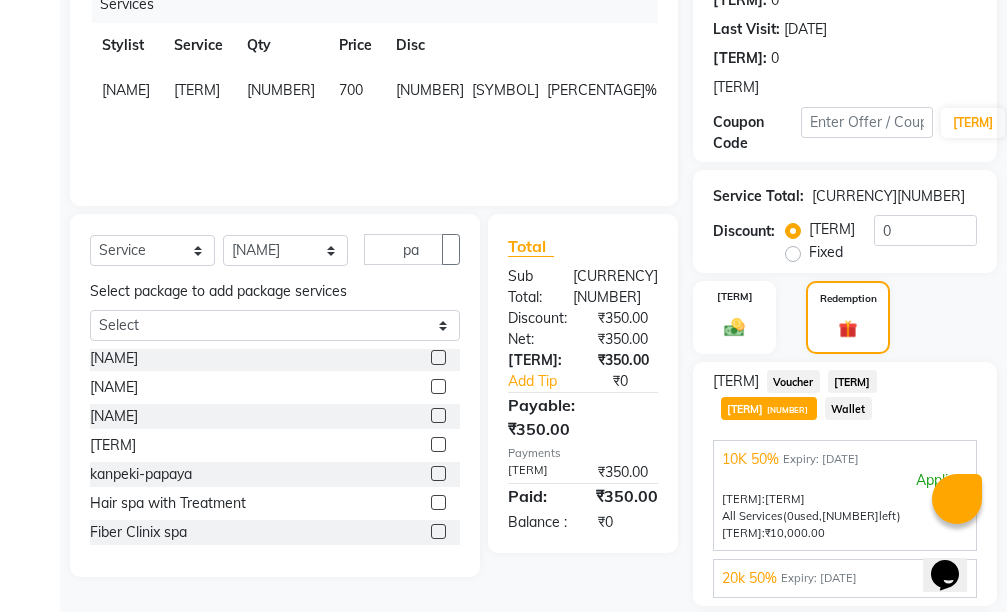 scroll, scrollTop: 475, scrollLeft: 0, axis: vertical 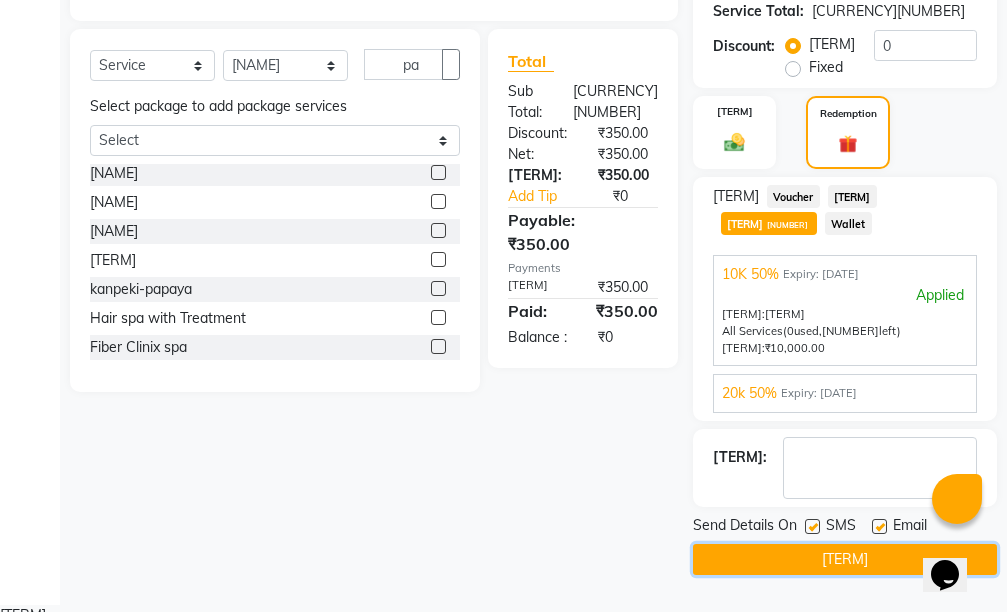 click on "[TERM]" at bounding box center (845, 559) 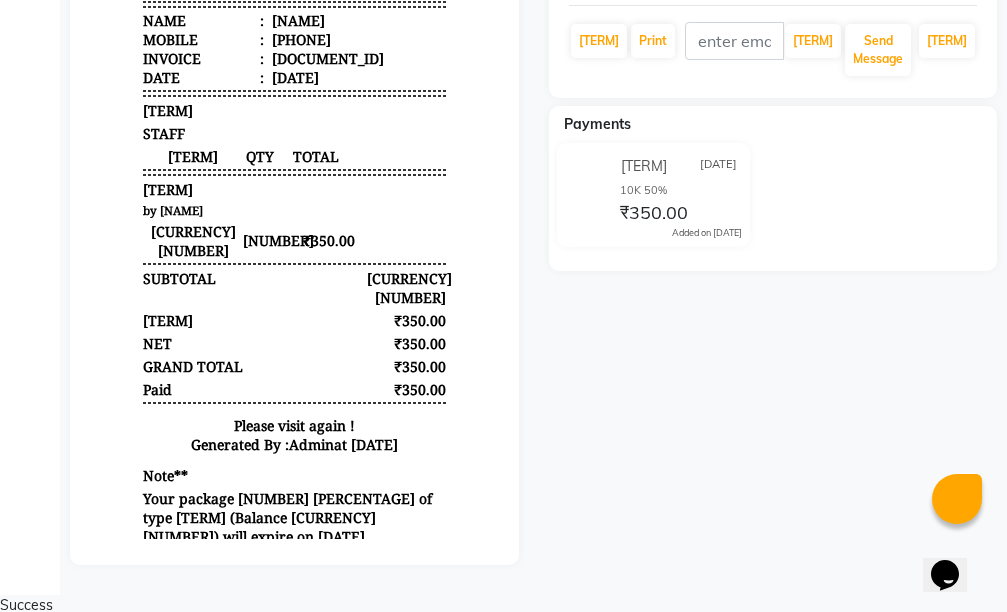 scroll, scrollTop: 21, scrollLeft: 0, axis: vertical 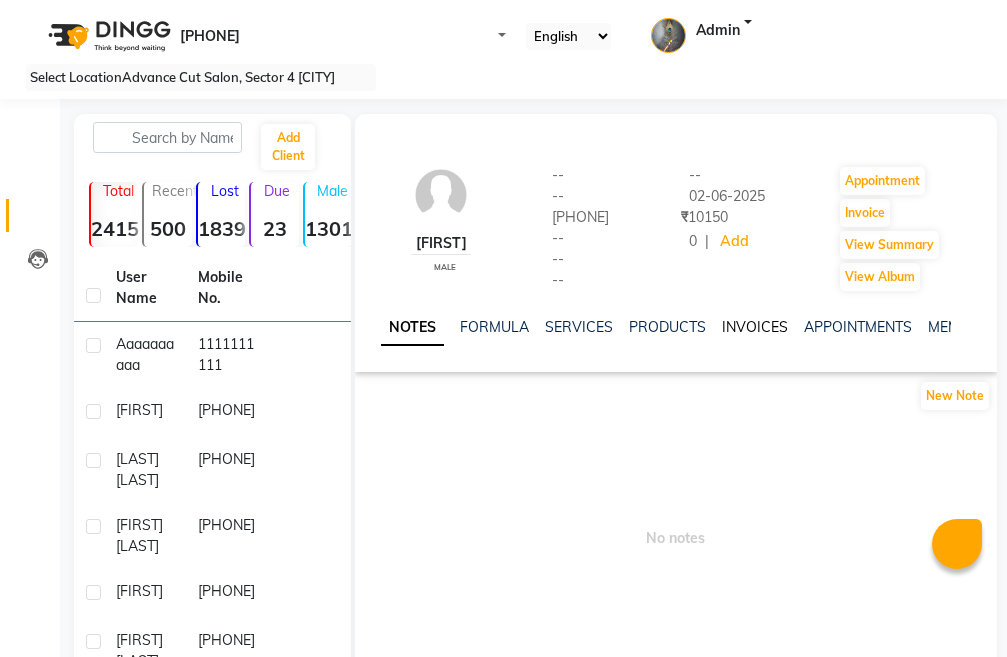click on "INVOICES" at bounding box center (755, 327) 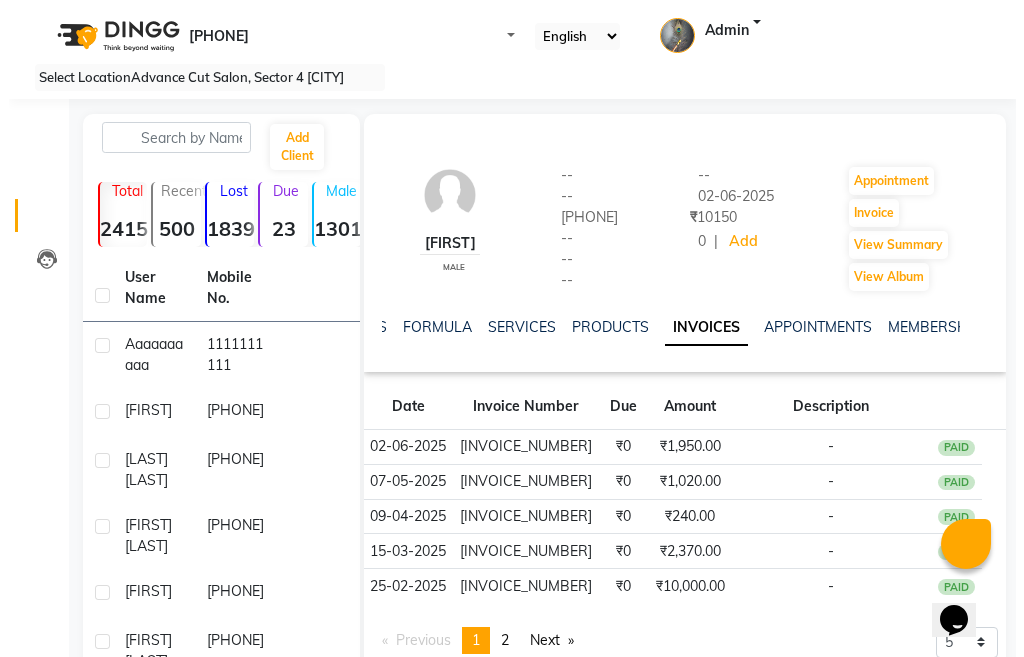 scroll, scrollTop: 0, scrollLeft: 0, axis: both 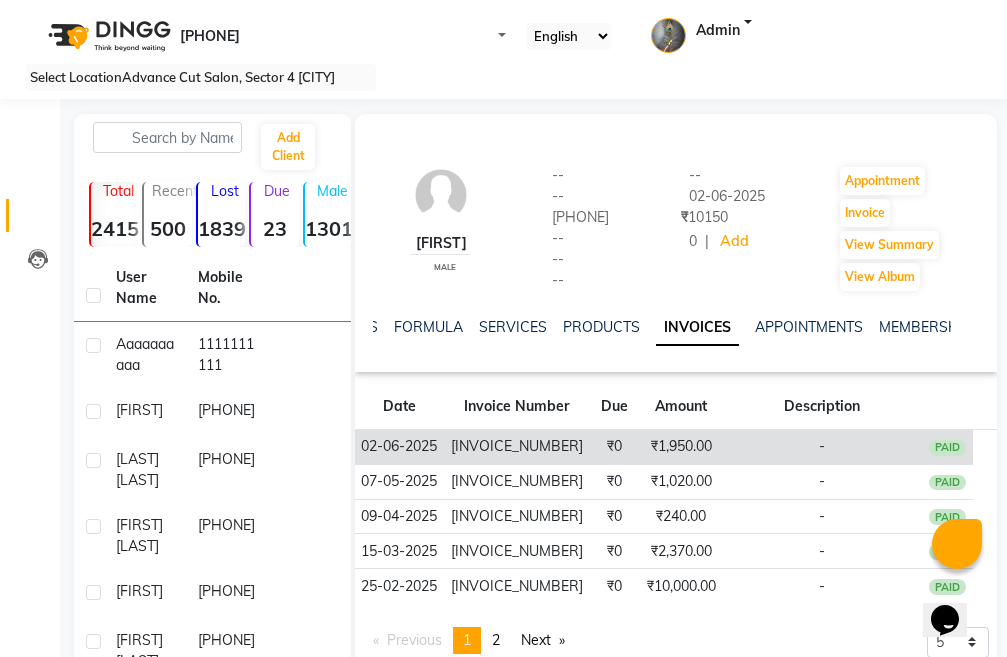 click on "₹1,950.00" at bounding box center (681, 447) 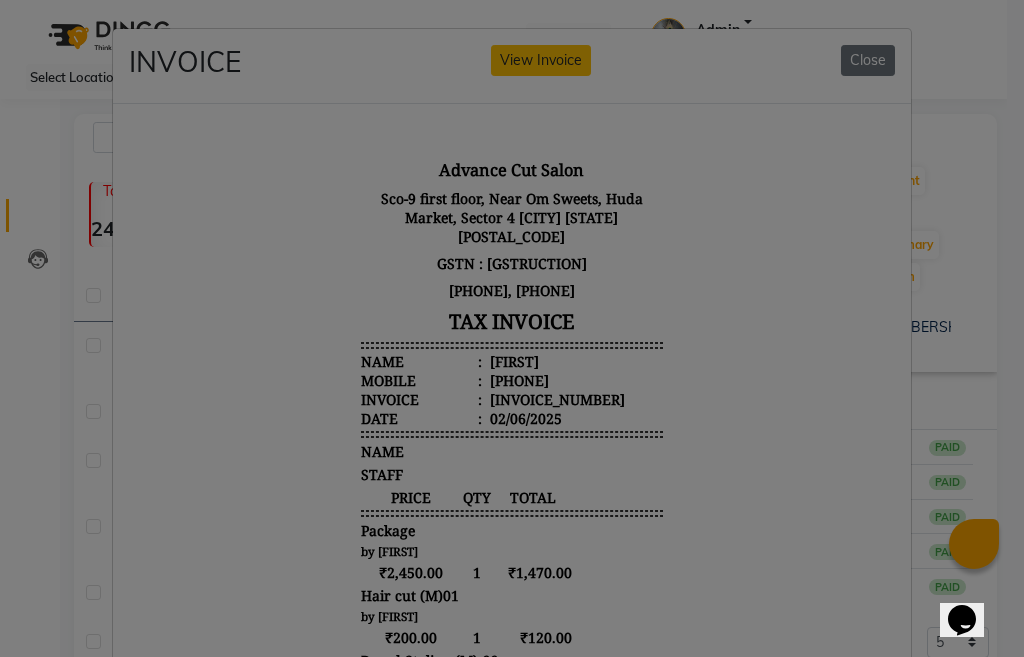 scroll, scrollTop: 0, scrollLeft: 0, axis: both 